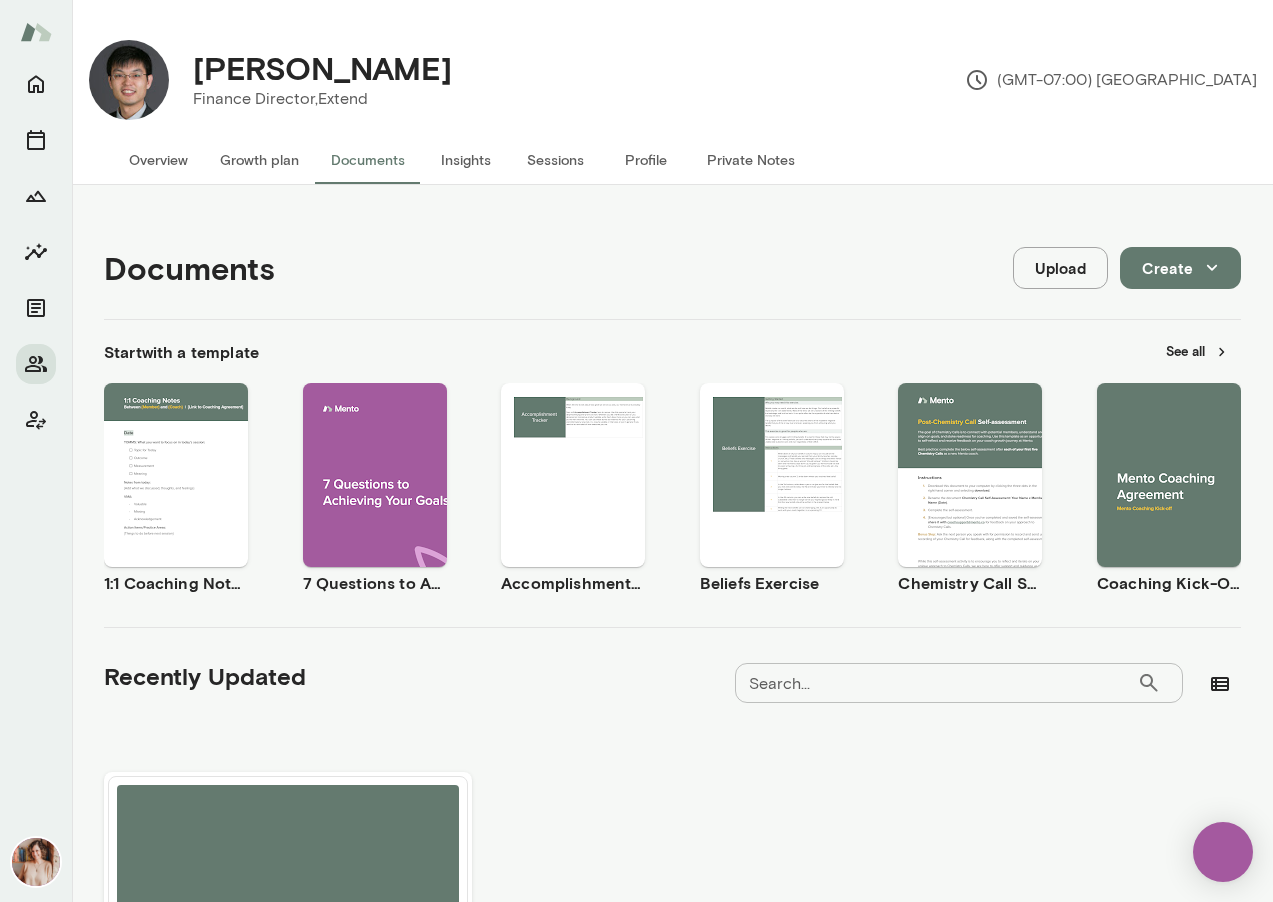 scroll, scrollTop: 0, scrollLeft: 0, axis: both 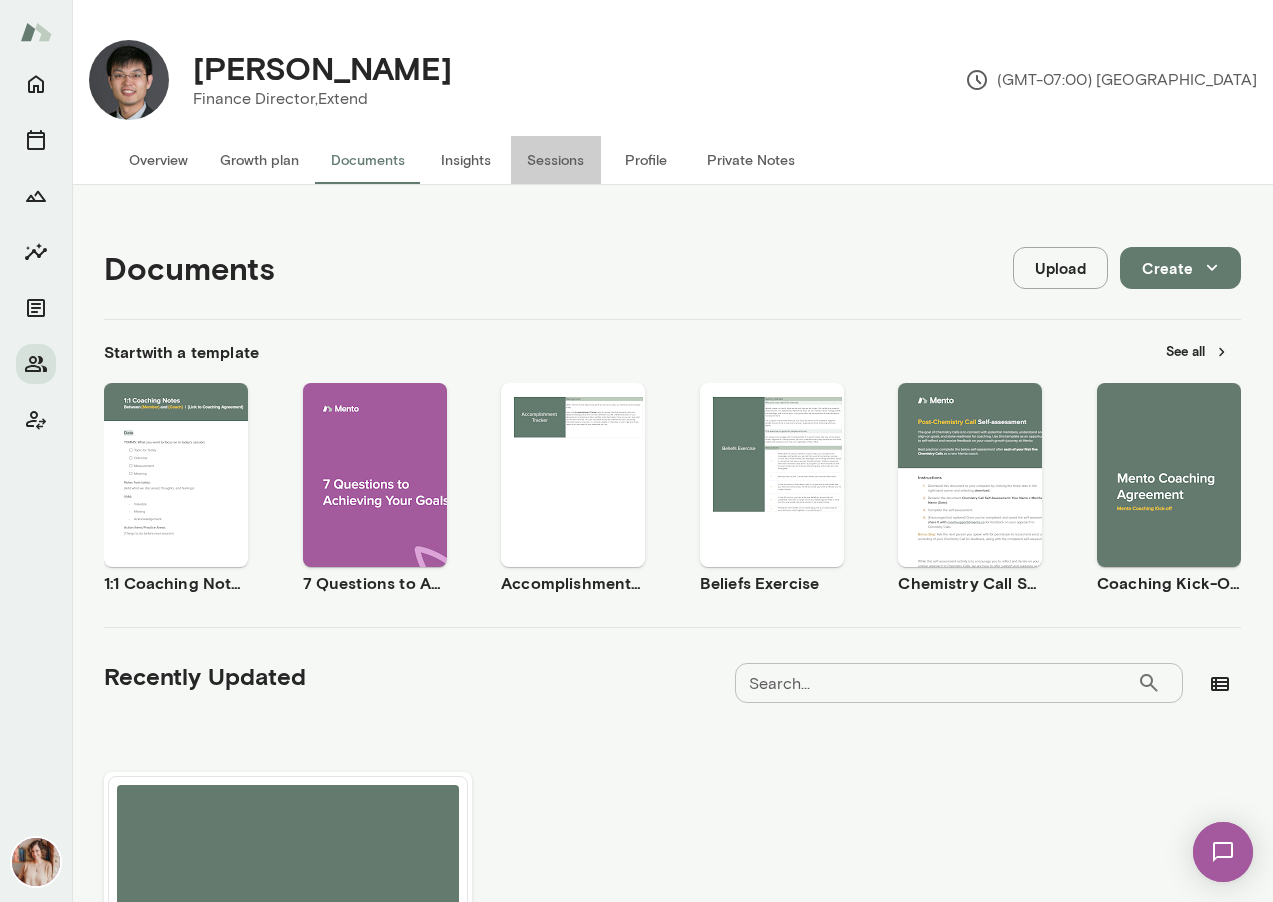 click on "Sessions" at bounding box center [556, 160] 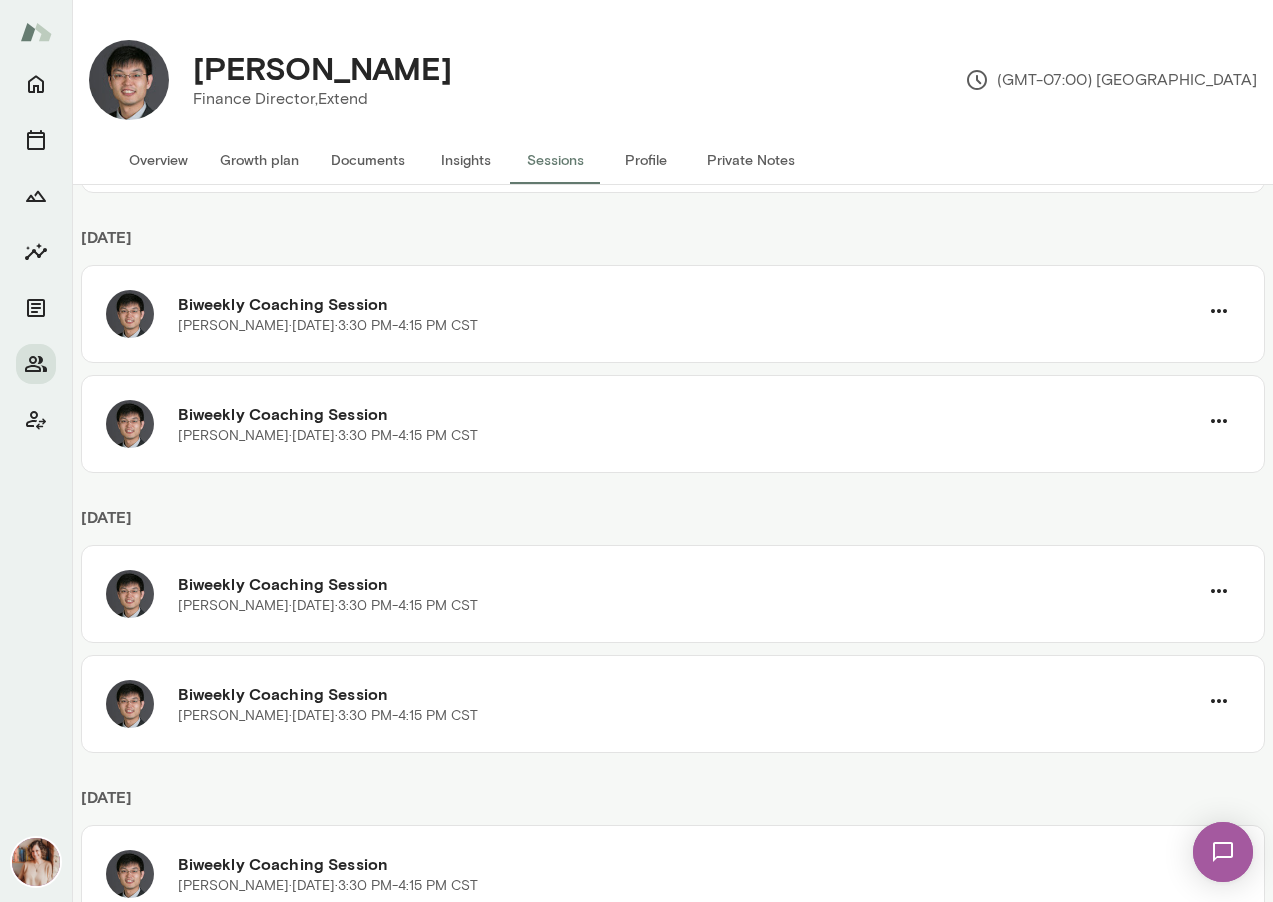 scroll, scrollTop: 0, scrollLeft: 0, axis: both 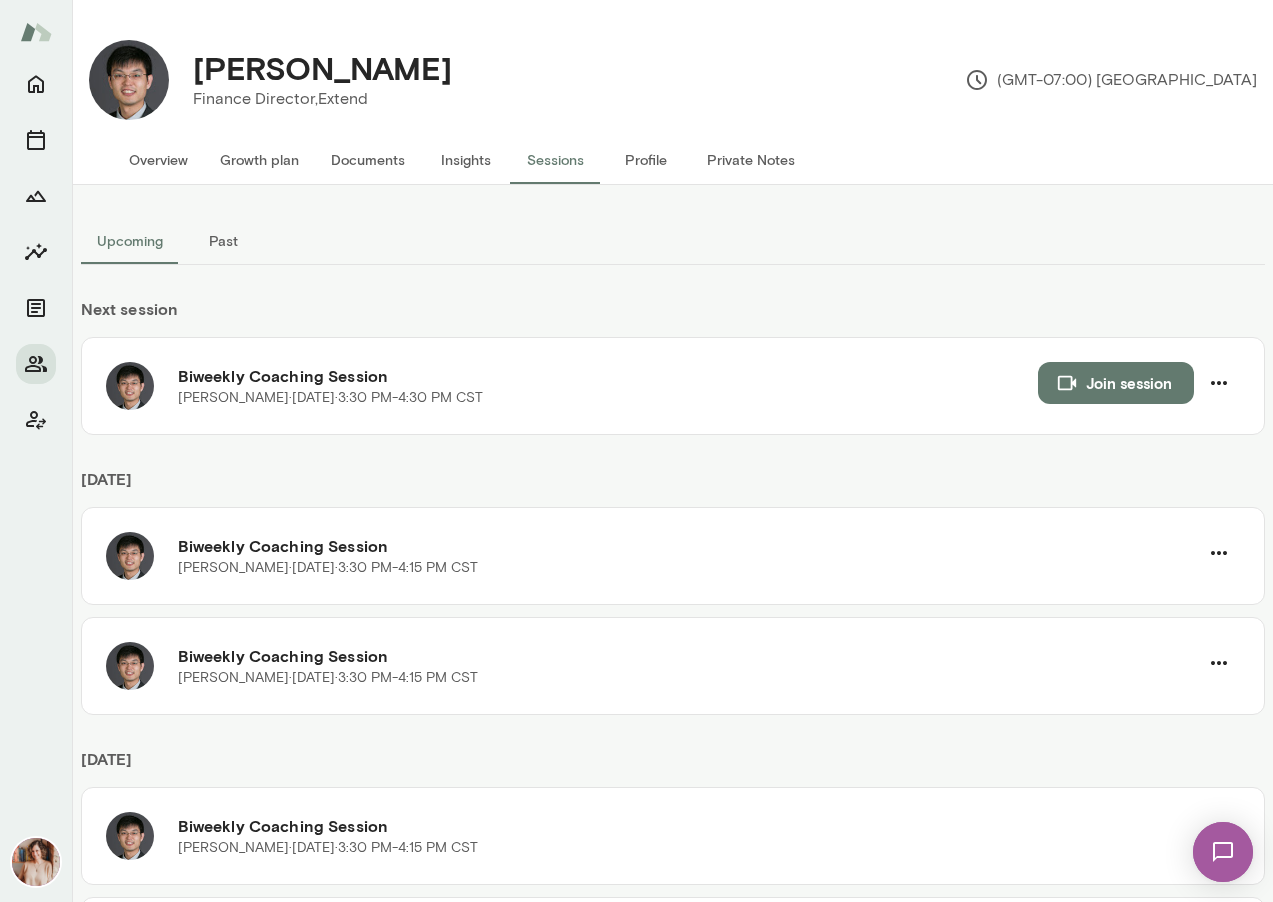 click on "Private Notes" at bounding box center (751, 160) 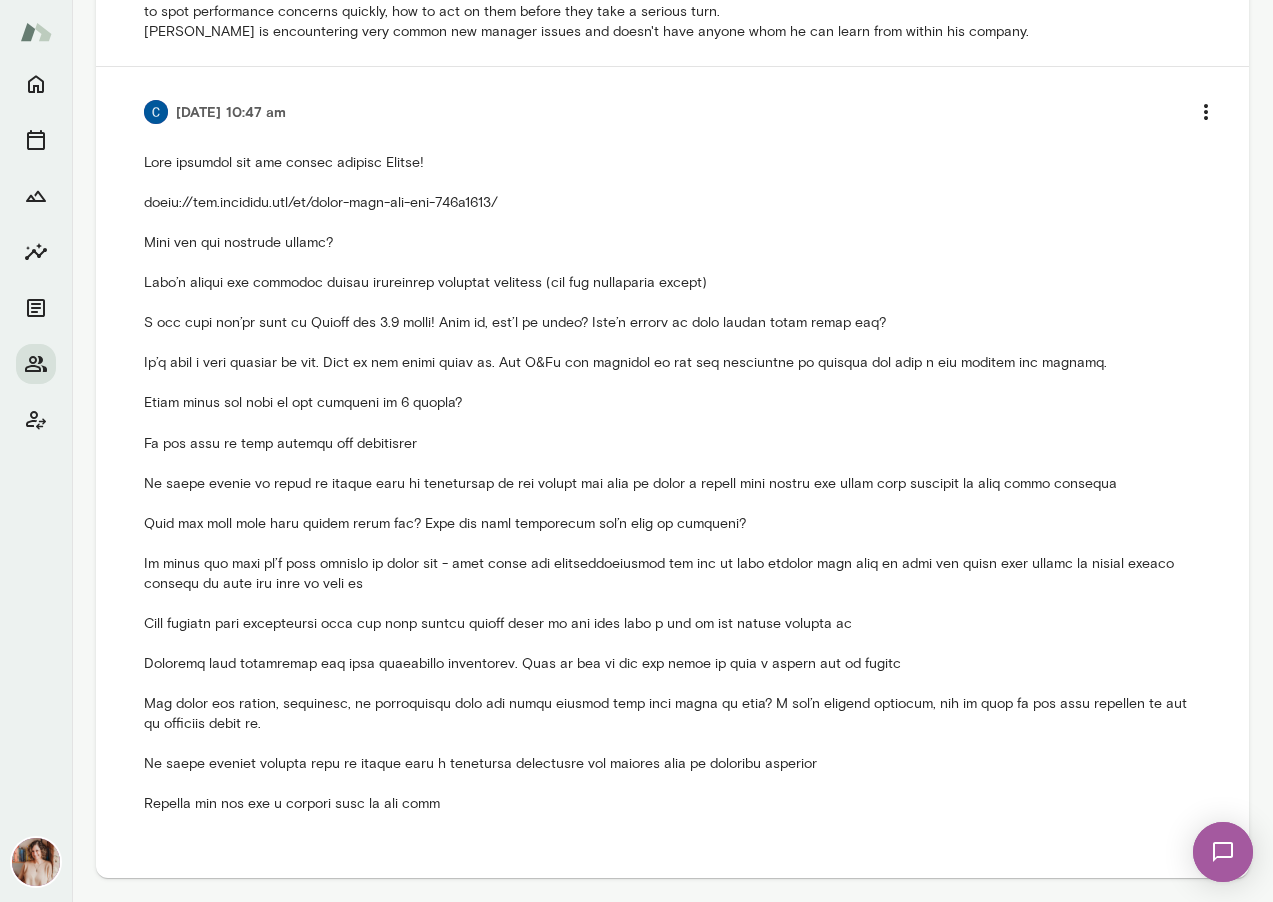 scroll, scrollTop: 0, scrollLeft: 0, axis: both 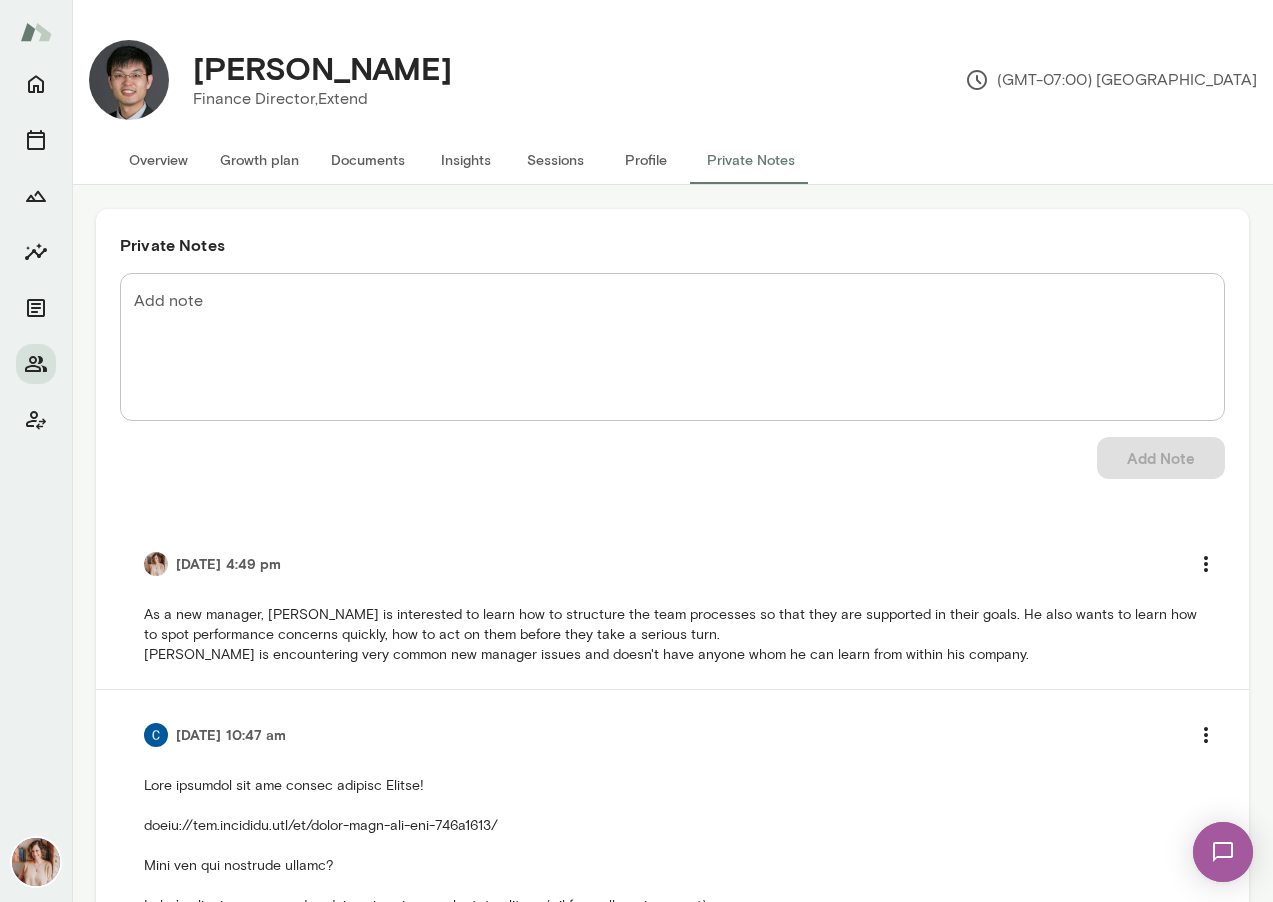 click on "Profile" at bounding box center (646, 160) 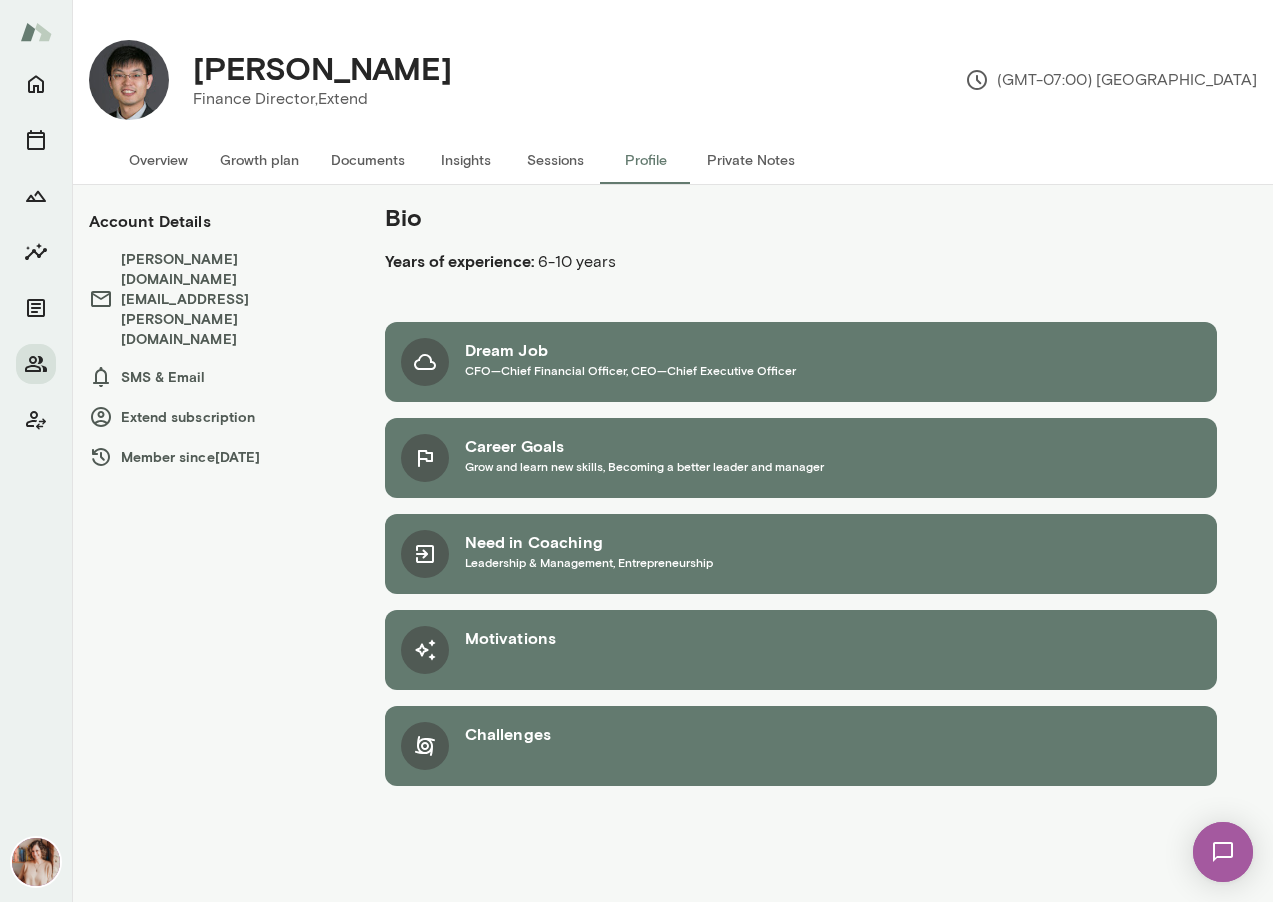 click on "Extend subscription" at bounding box center [217, 417] 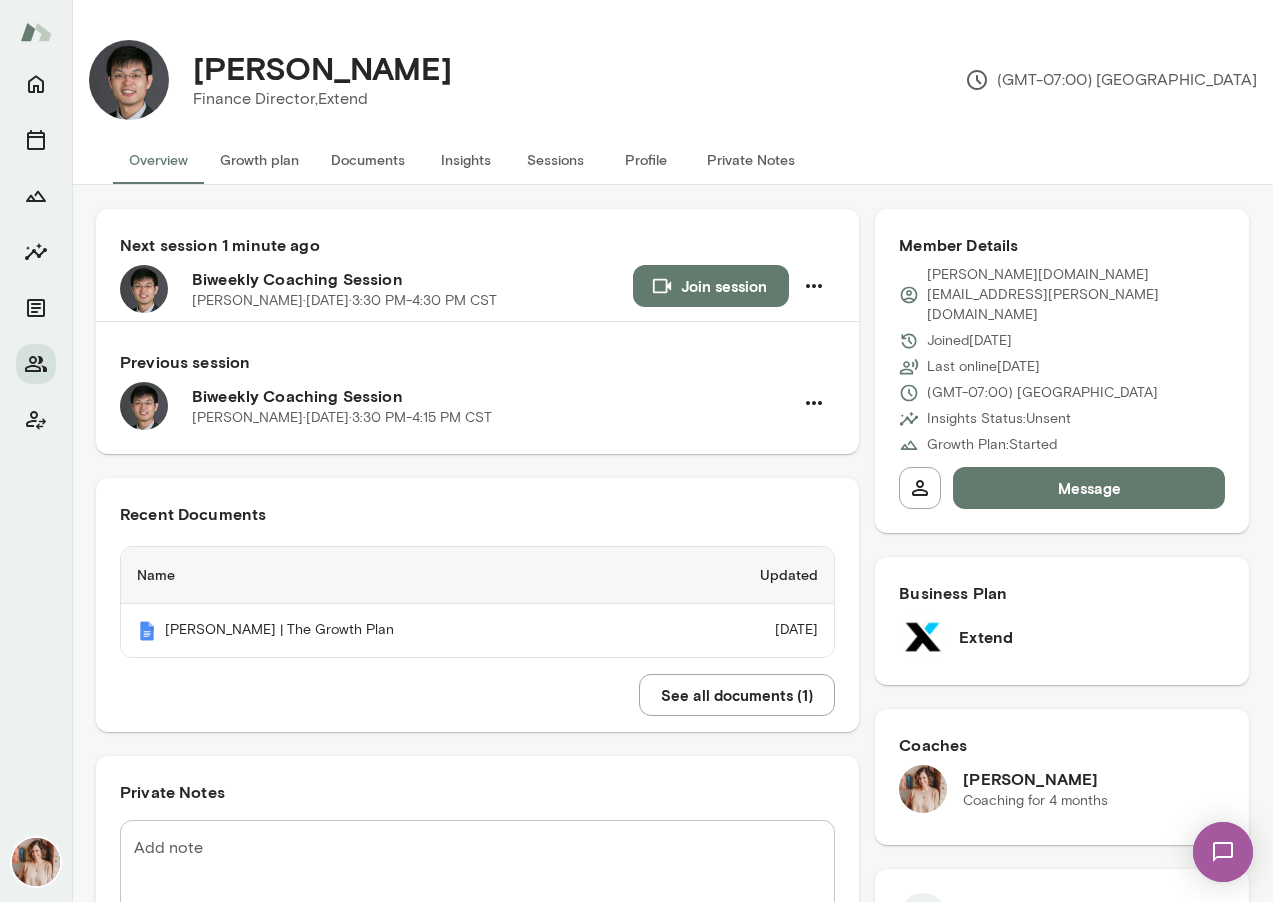 click on "Finance Director,  Extend" at bounding box center [322, 99] 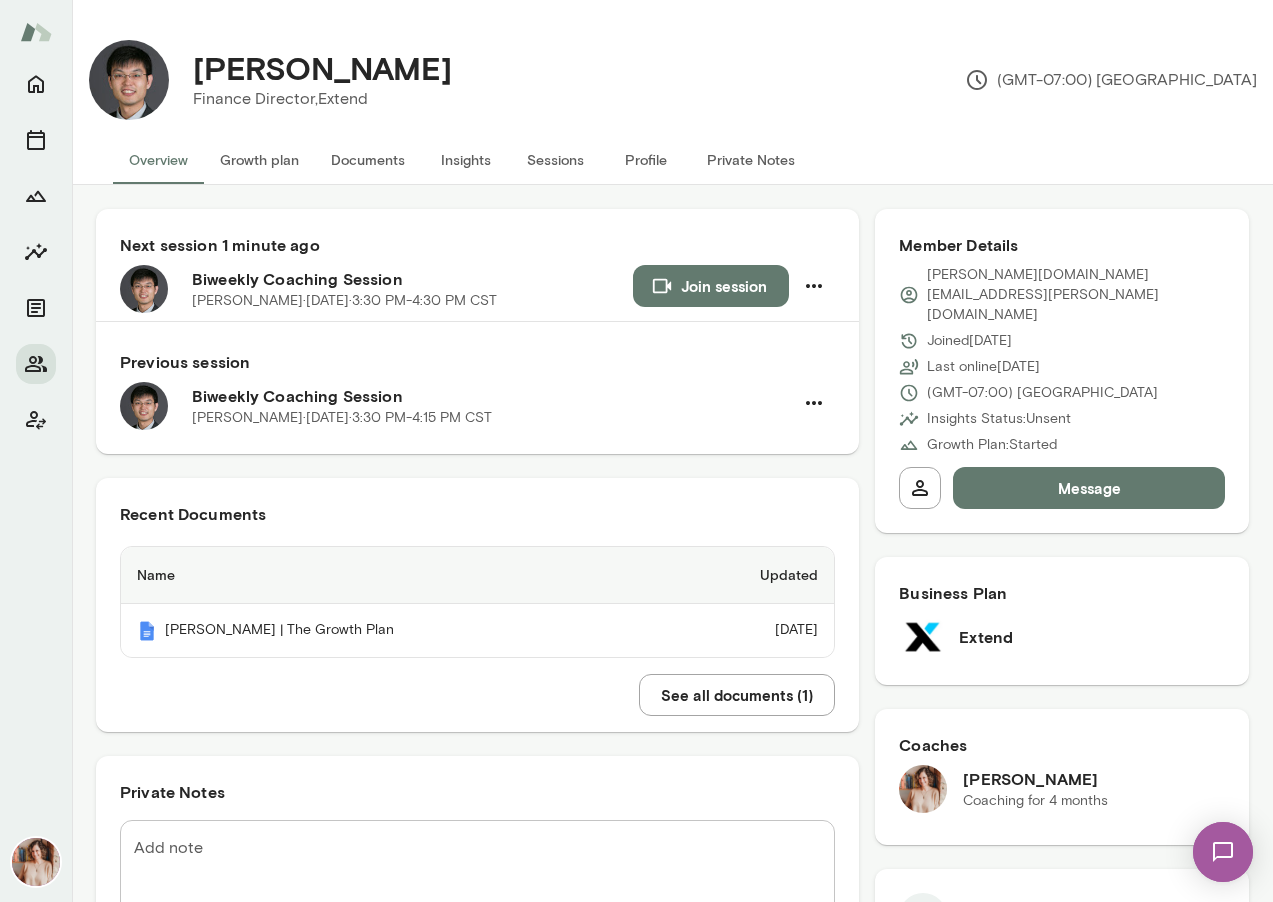click on "Message" at bounding box center (1089, 488) 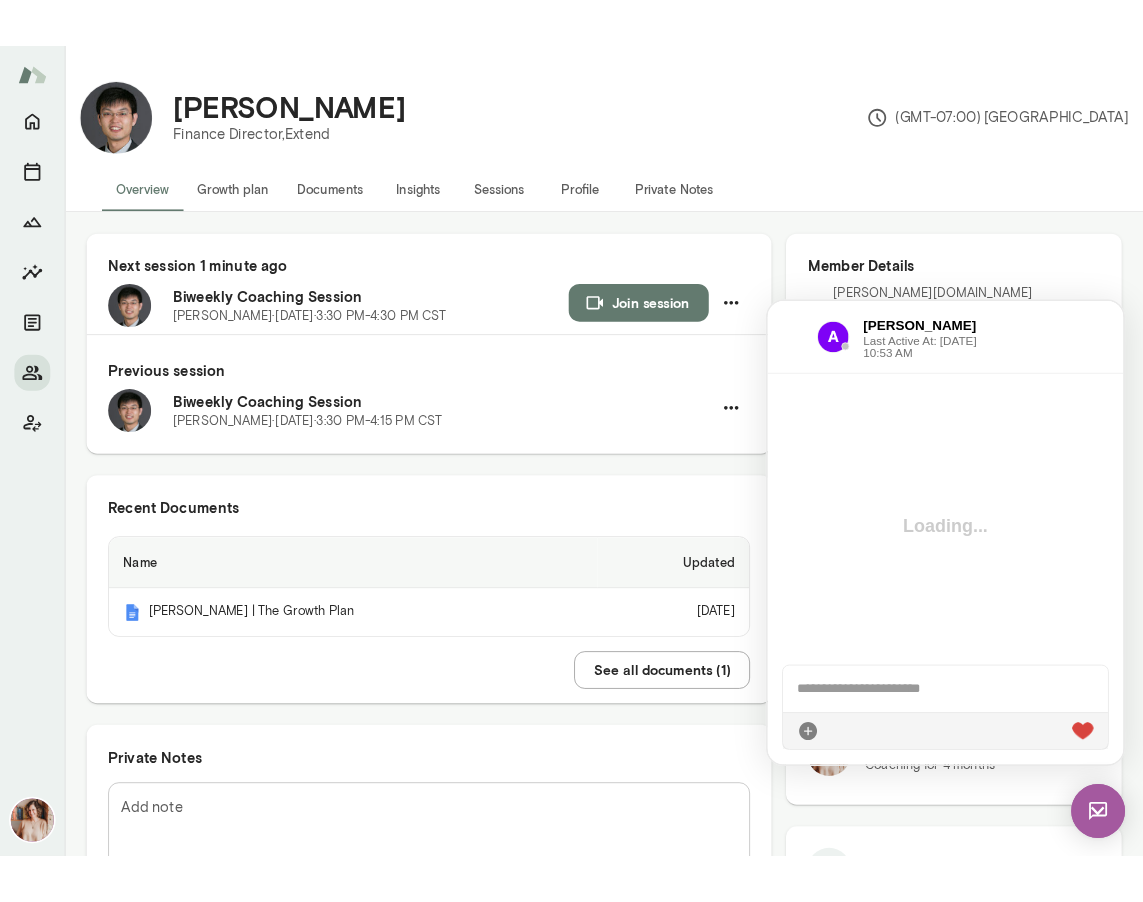 scroll, scrollTop: 0, scrollLeft: 0, axis: both 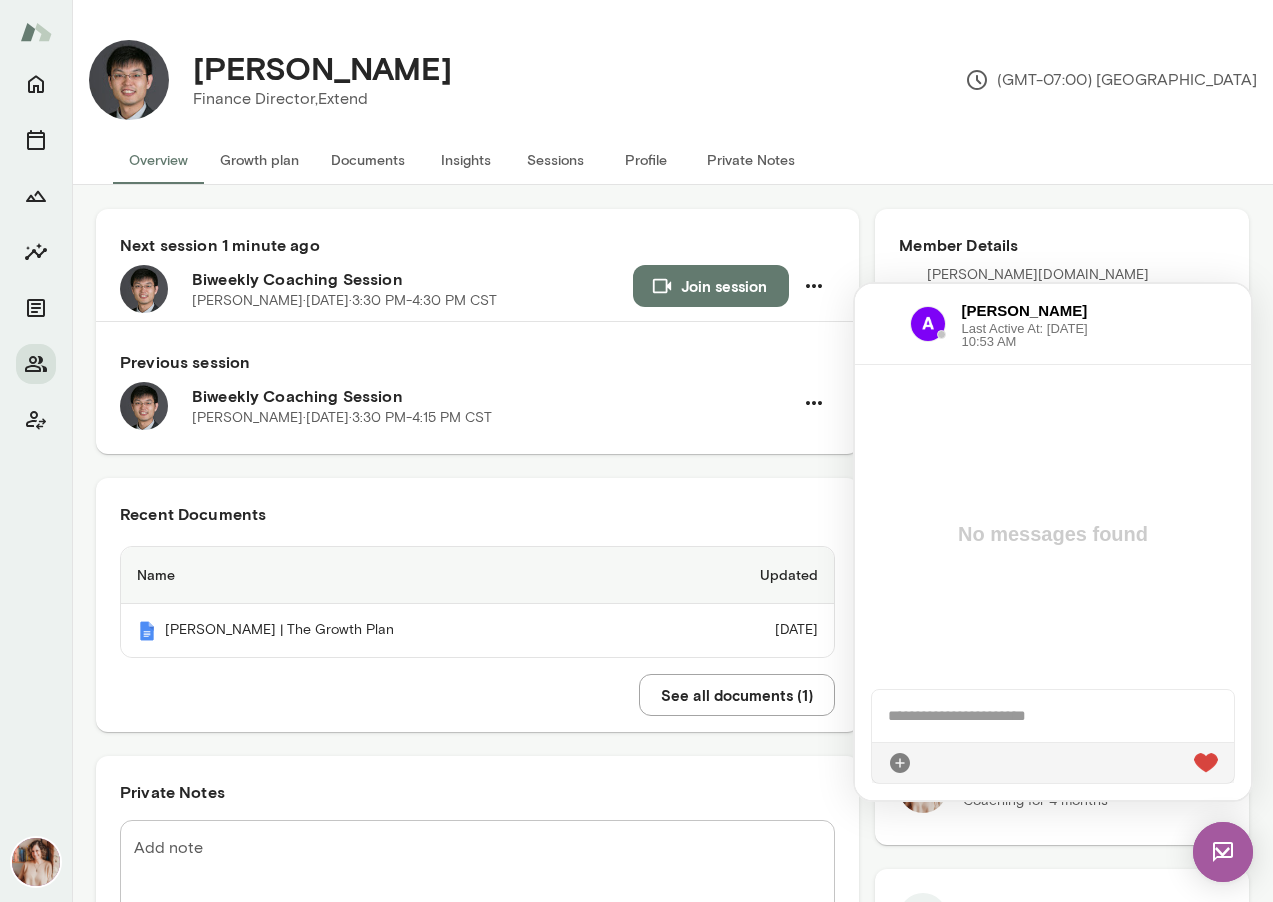 type 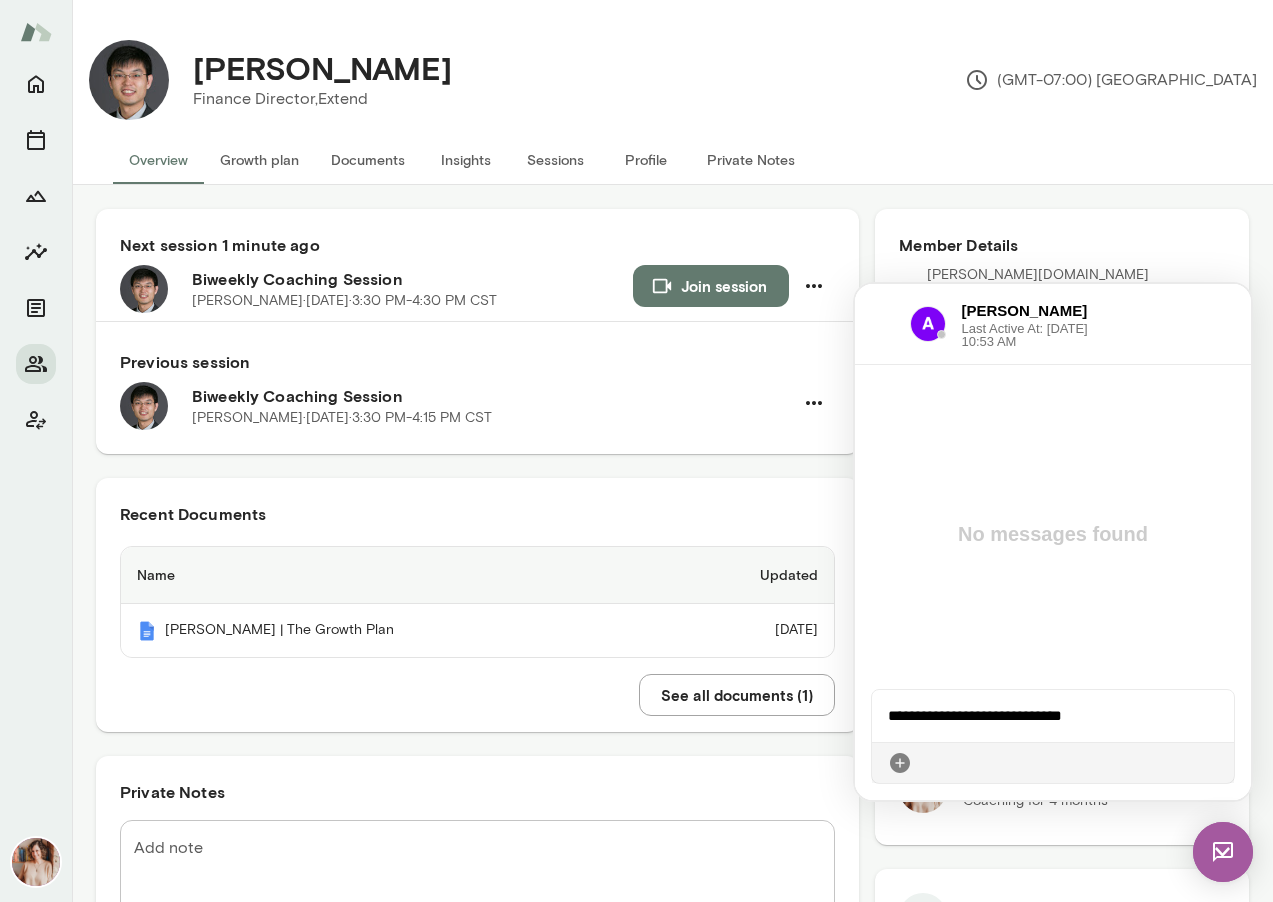 click on "**********" at bounding box center (1053, 716) 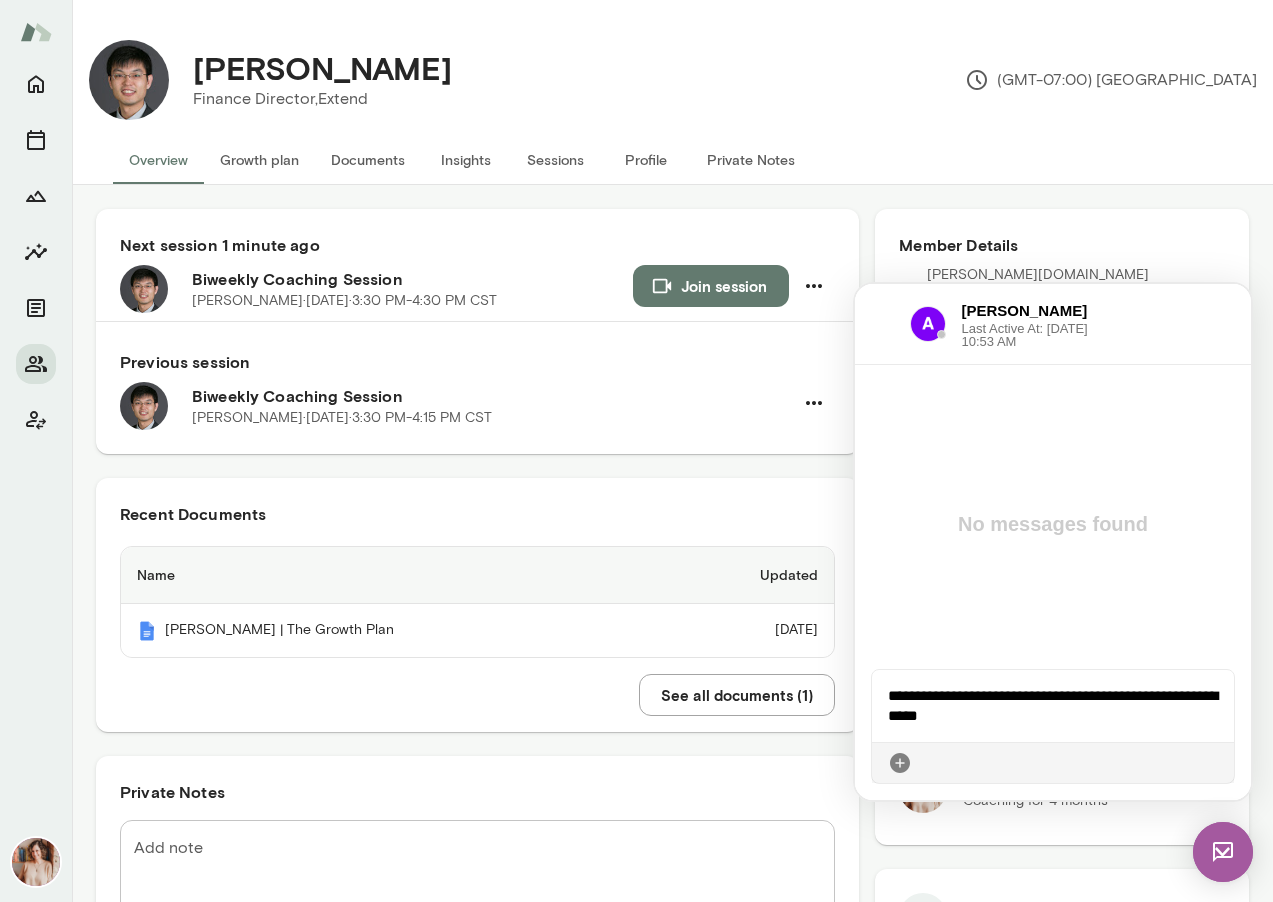 click on "**********" at bounding box center (1053, 706) 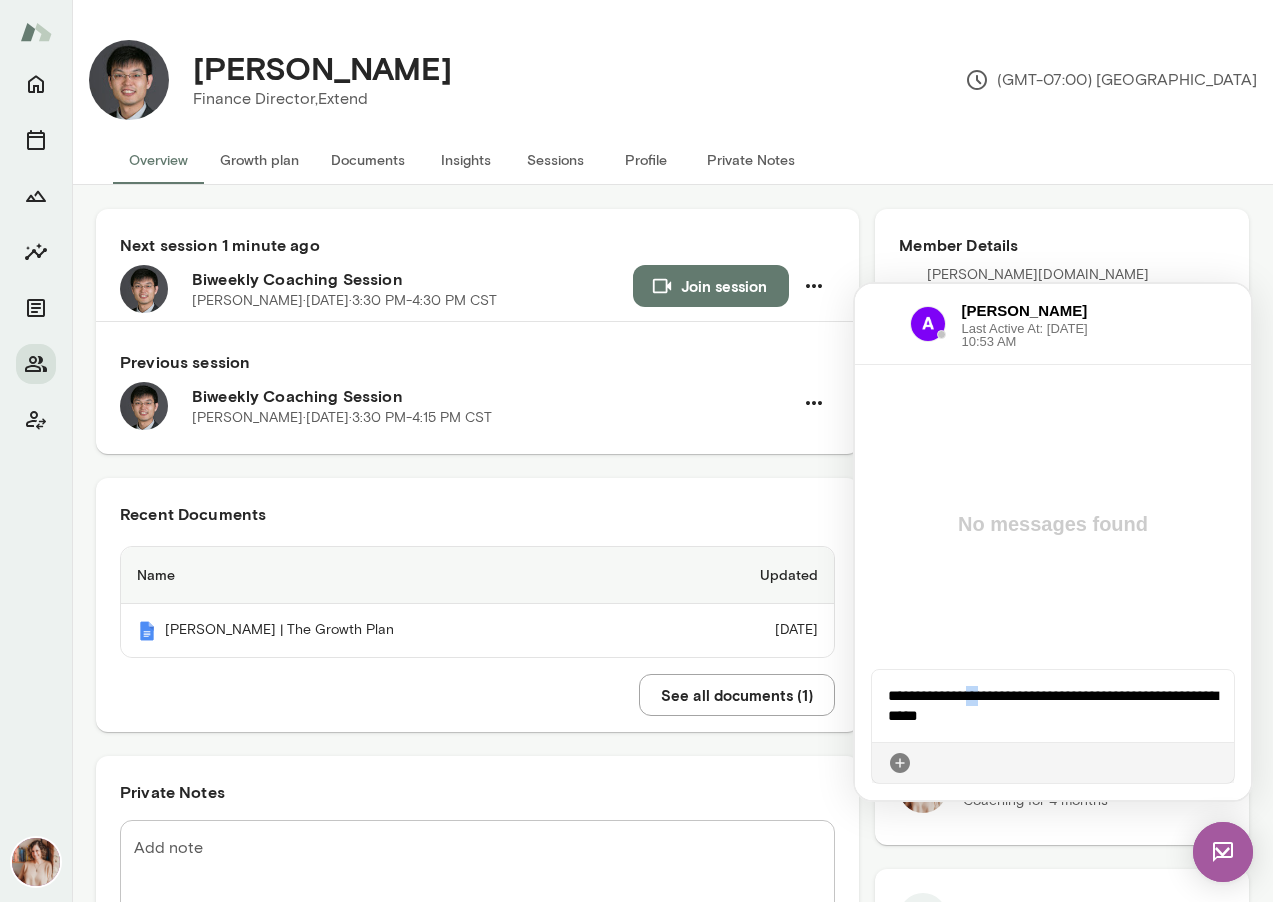 click on "**********" at bounding box center (1053, 706) 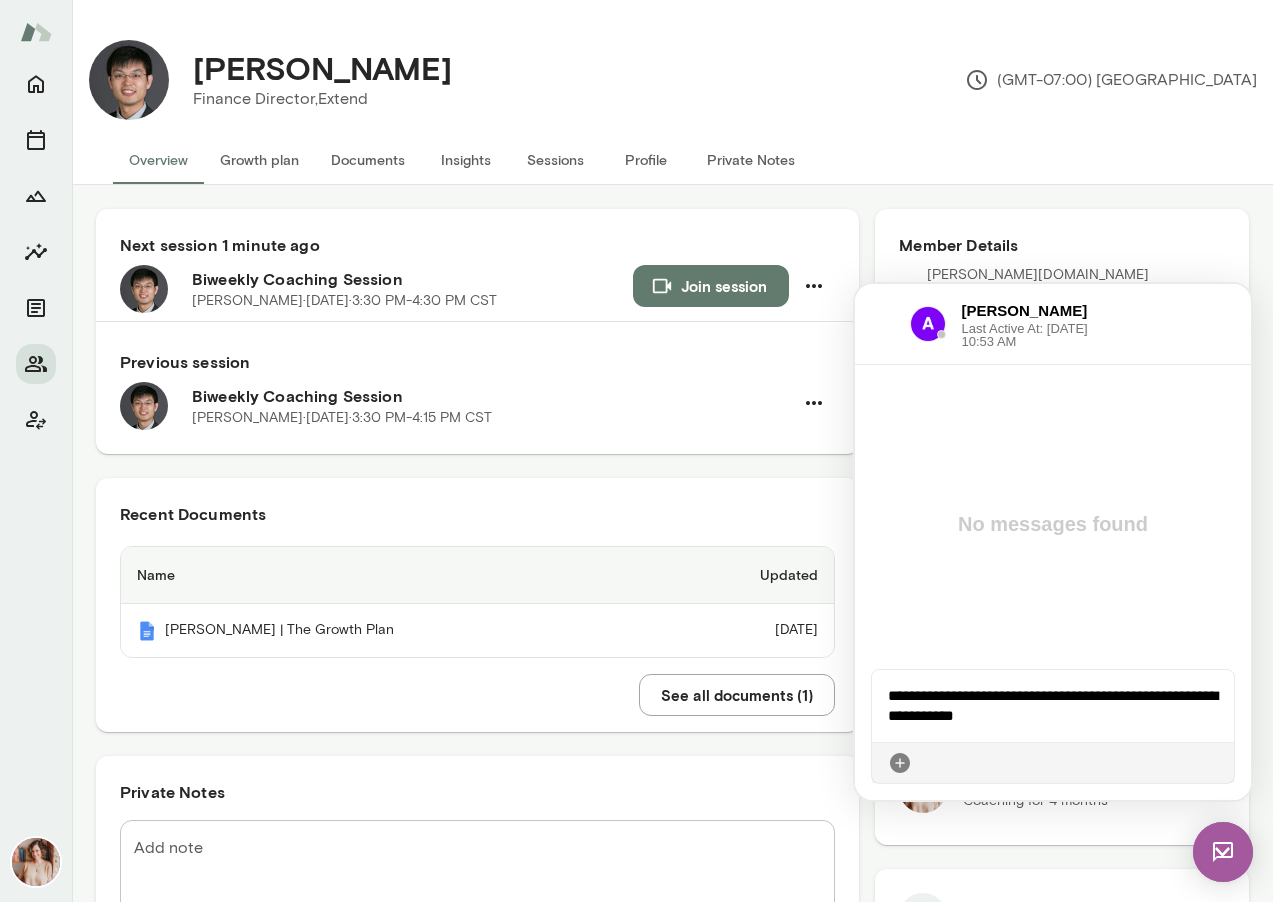click on "**********" at bounding box center [1053, 706] 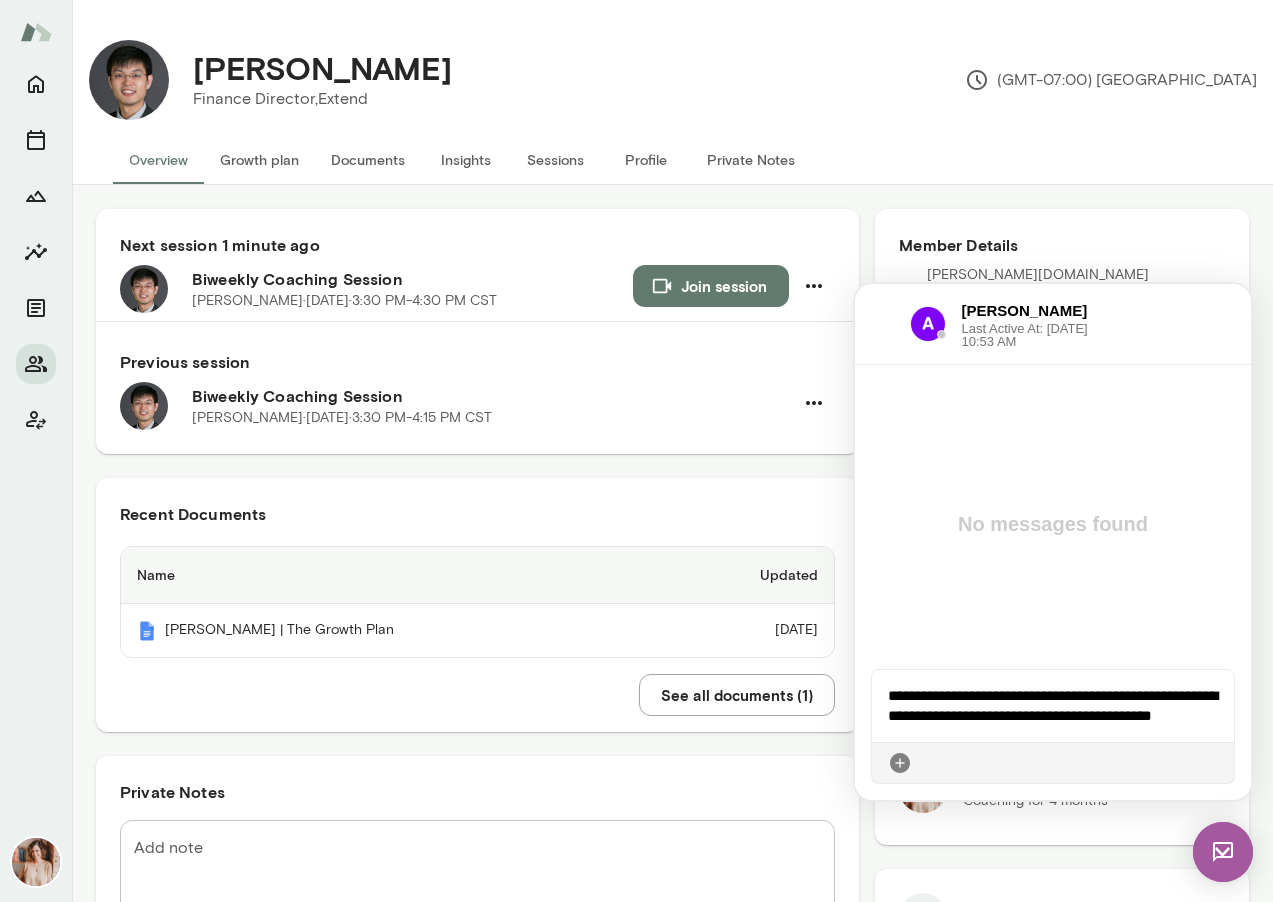 click on "**********" at bounding box center [1053, 706] 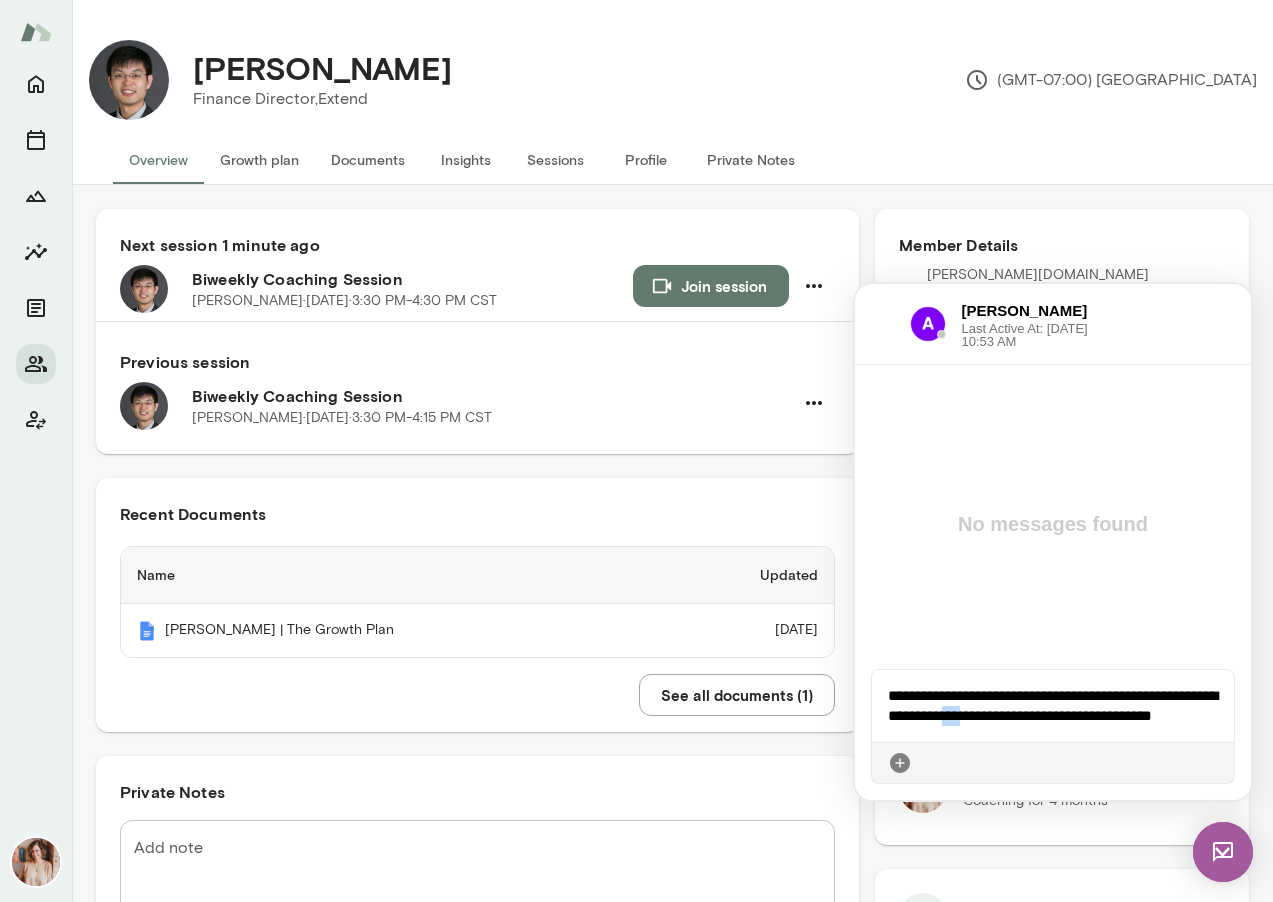 click on "**********" at bounding box center [1053, 706] 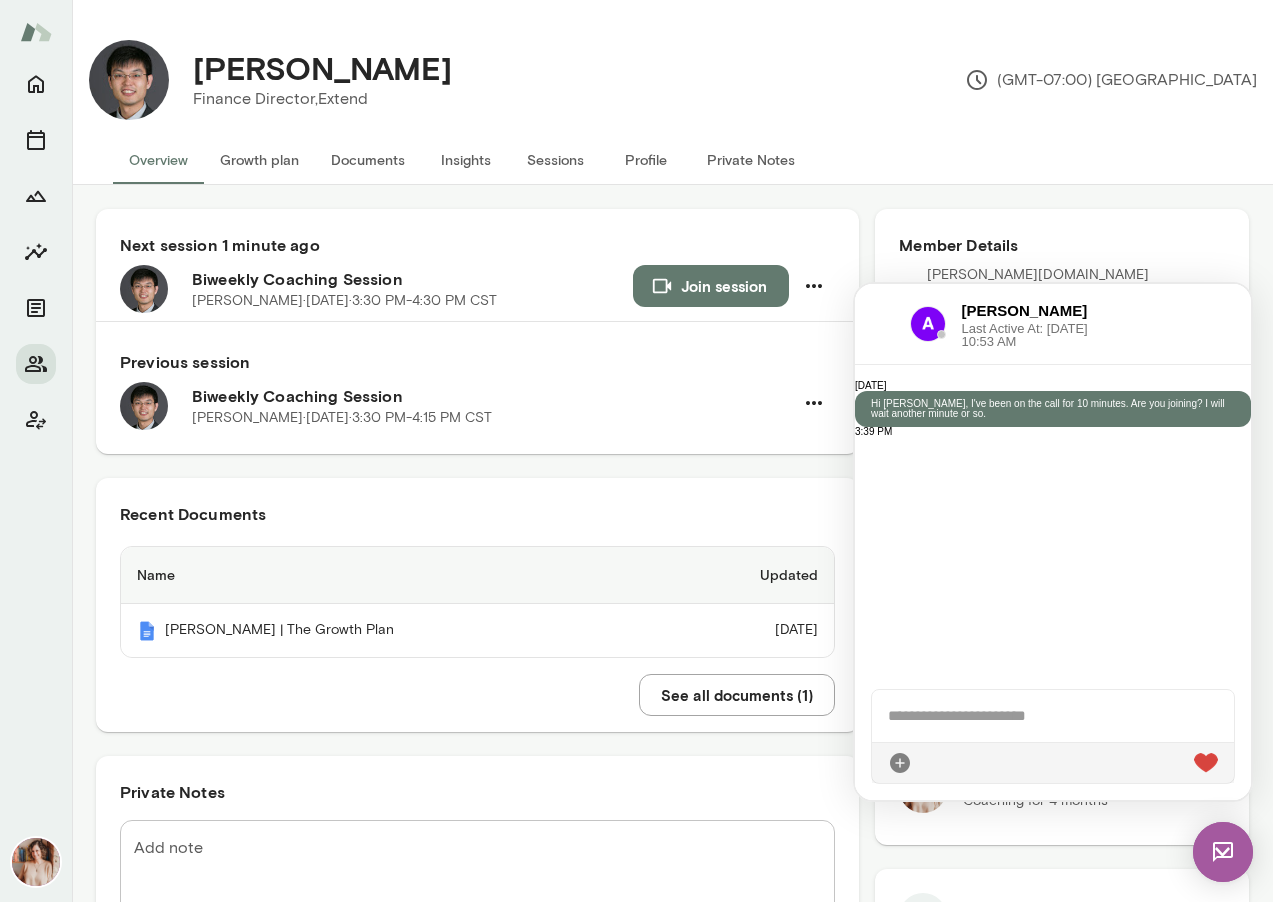 click on "Overview Growth plan Documents Insights Sessions Profile Private Notes" at bounding box center [673, 160] 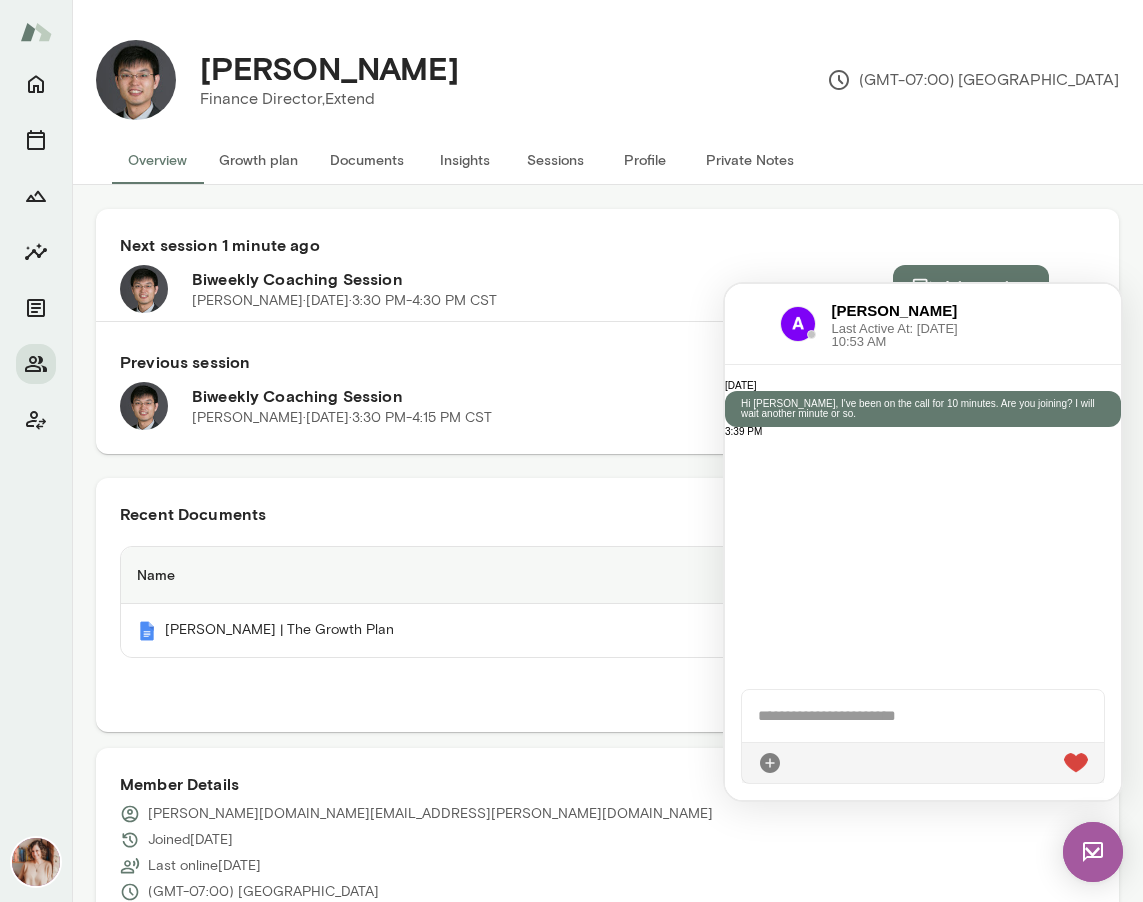 click at bounding box center [923, 716] 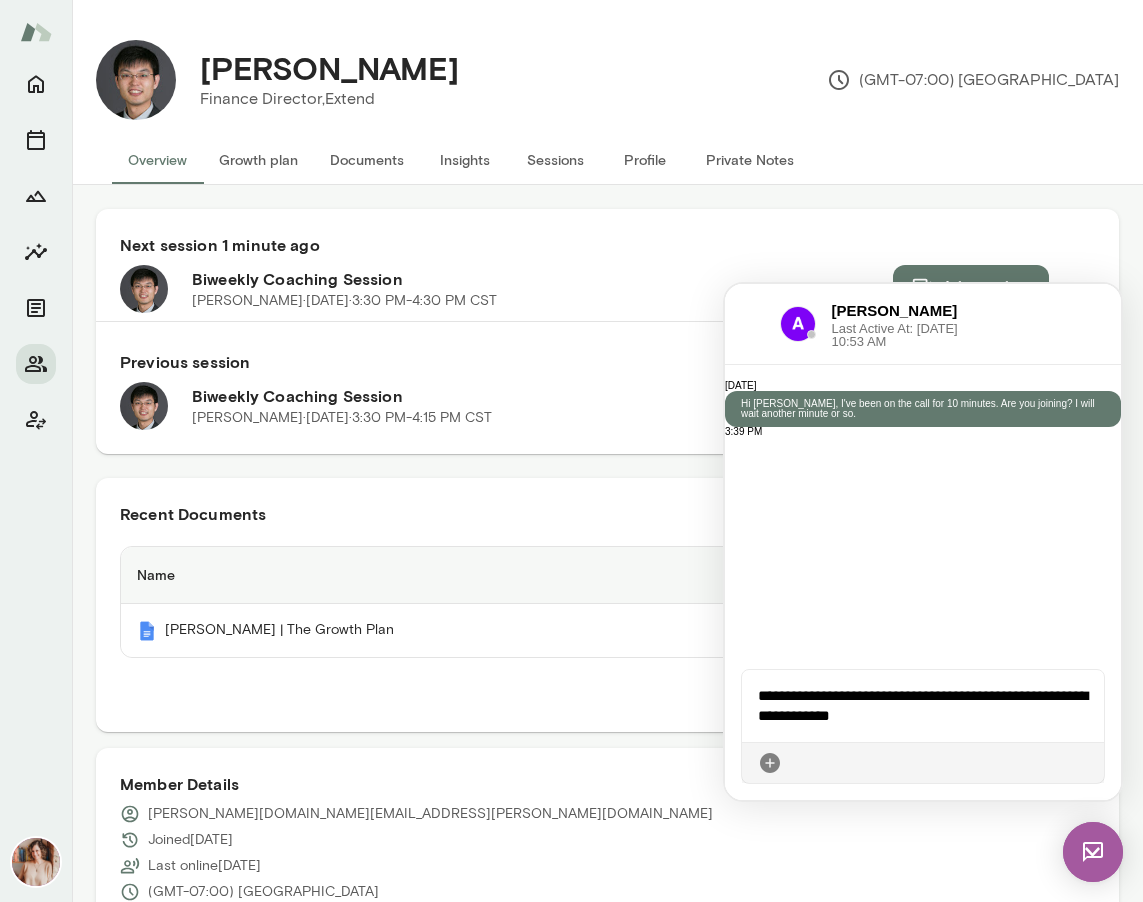 click on "**********" at bounding box center [923, 706] 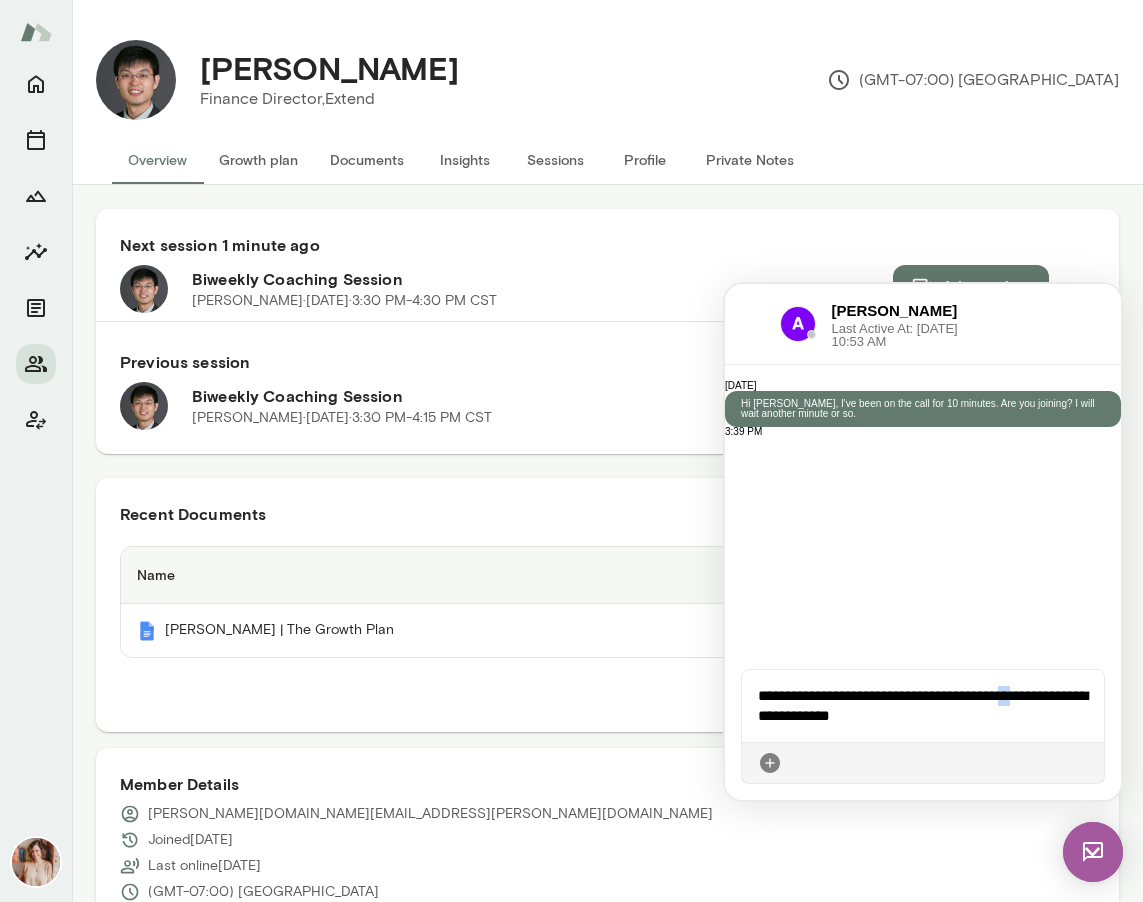 click on "**********" at bounding box center (923, 706) 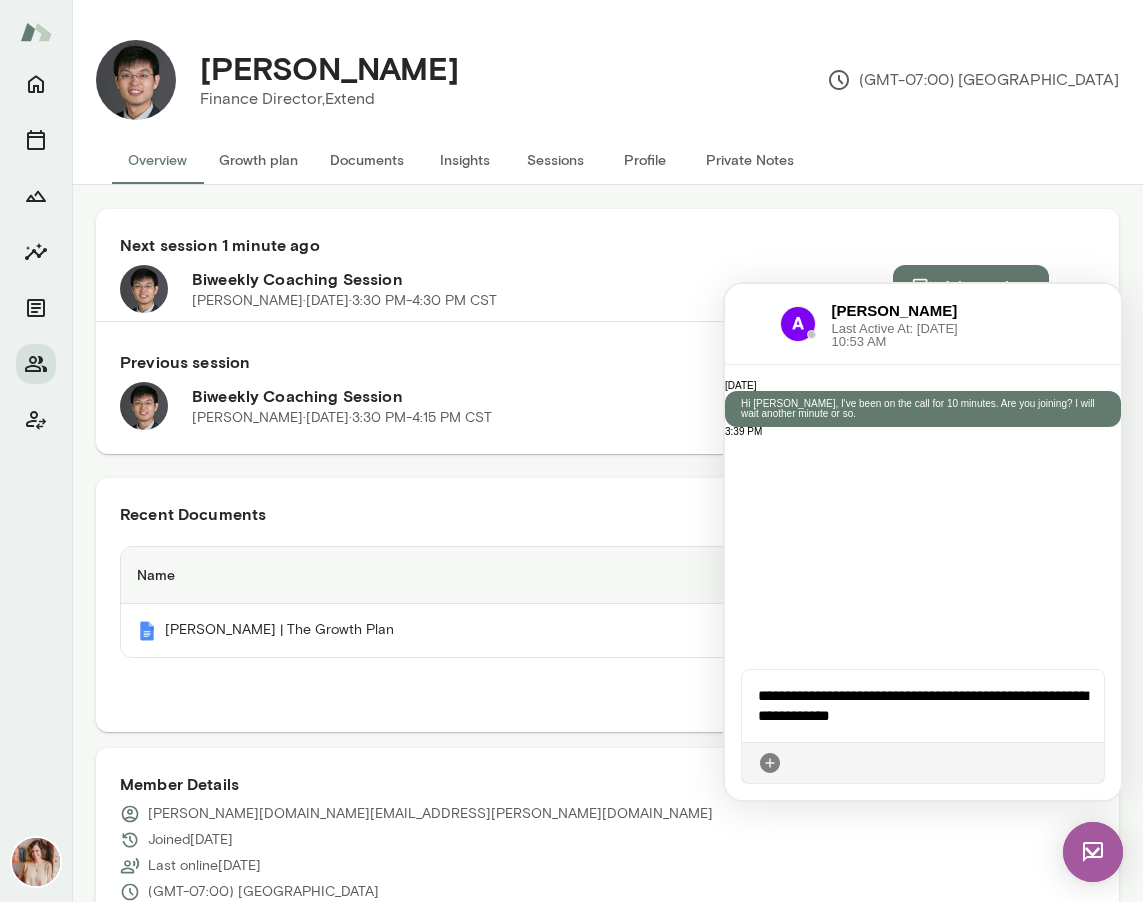 click at bounding box center (1088, 763) 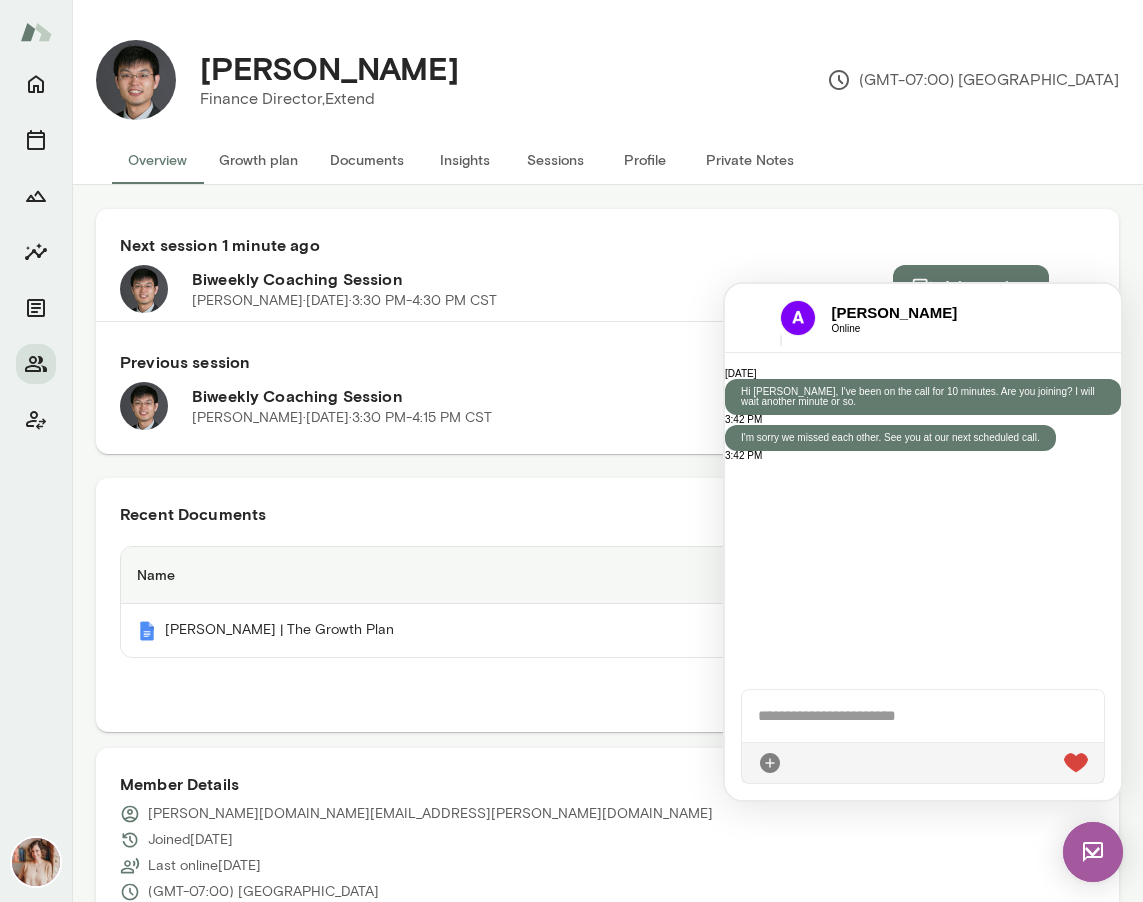 scroll, scrollTop: 27, scrollLeft: 0, axis: vertical 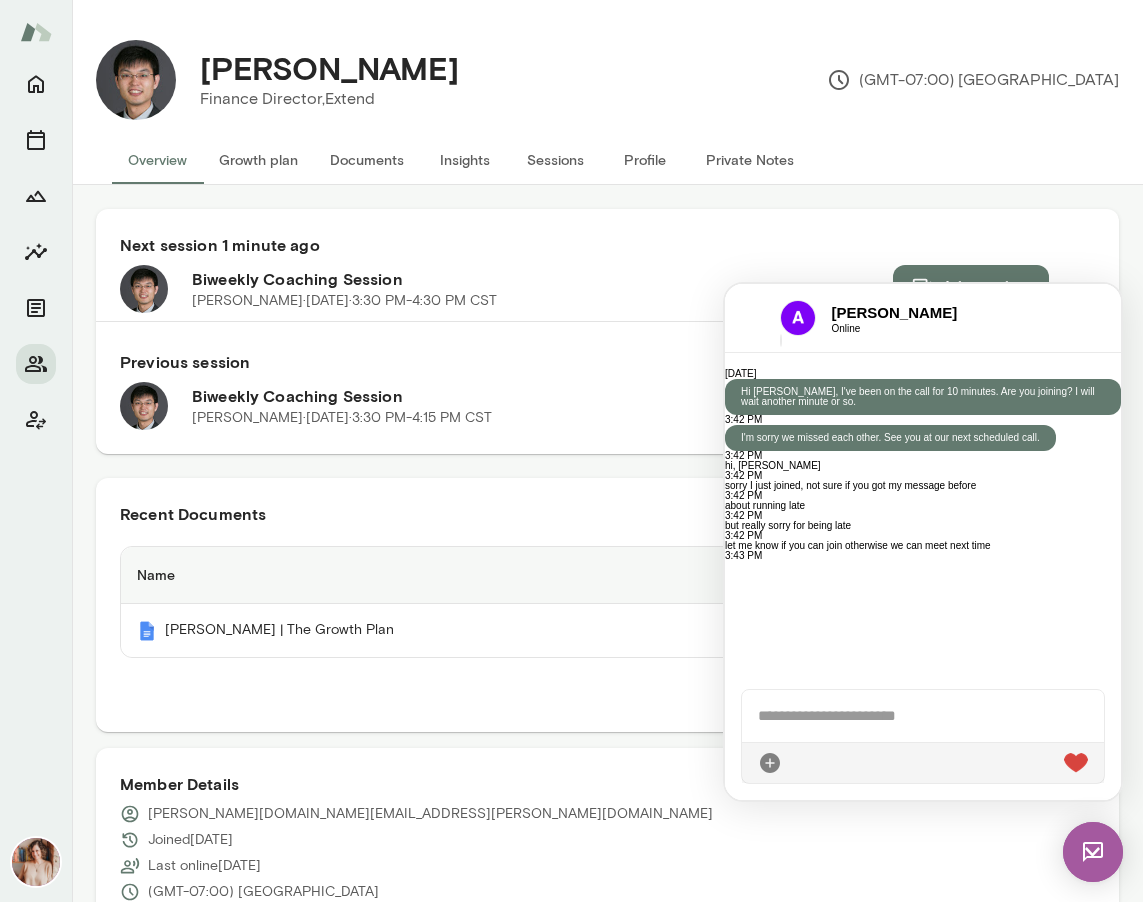 click at bounding box center [923, 716] 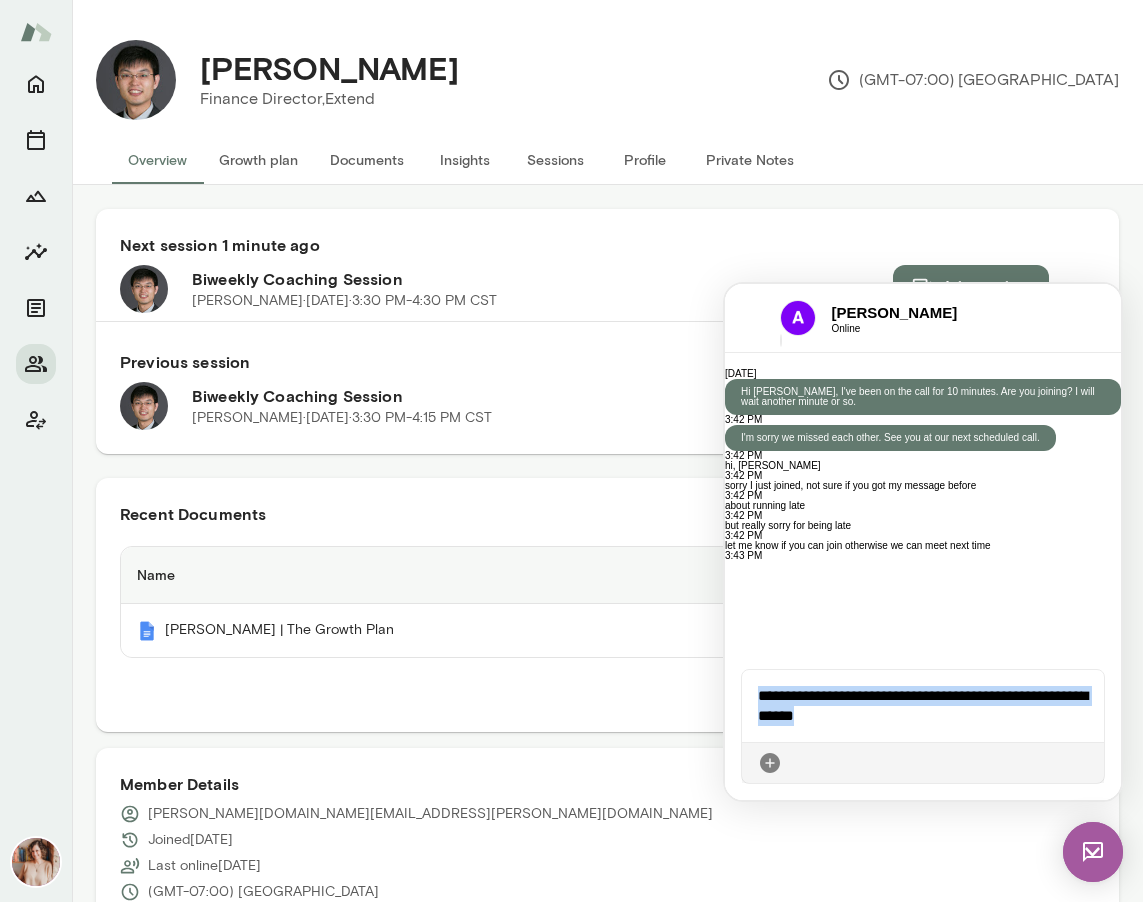 drag, startPoint x: 1083, startPoint y: 768, endPoint x: 969, endPoint y: 706, distance: 129.76903 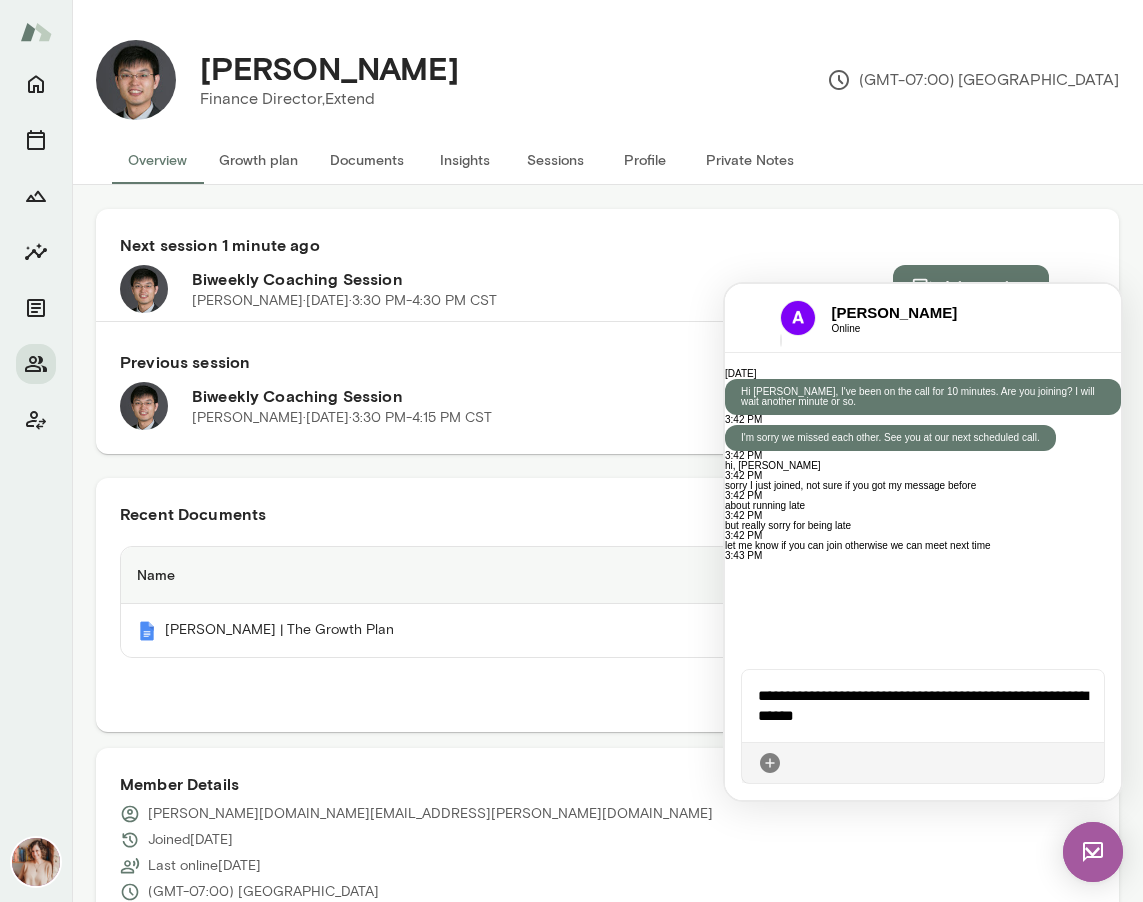 click on "**********" at bounding box center (923, 706) 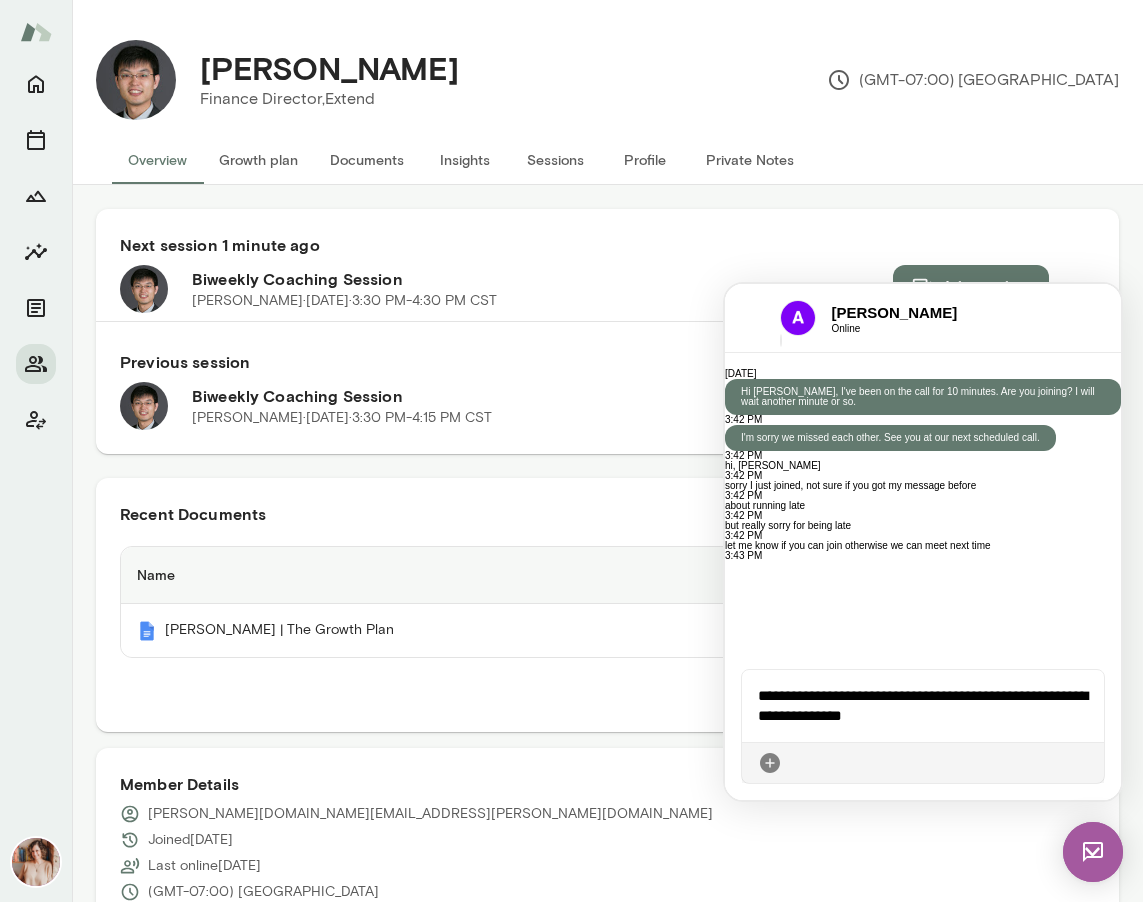 click at bounding box center (1088, 763) 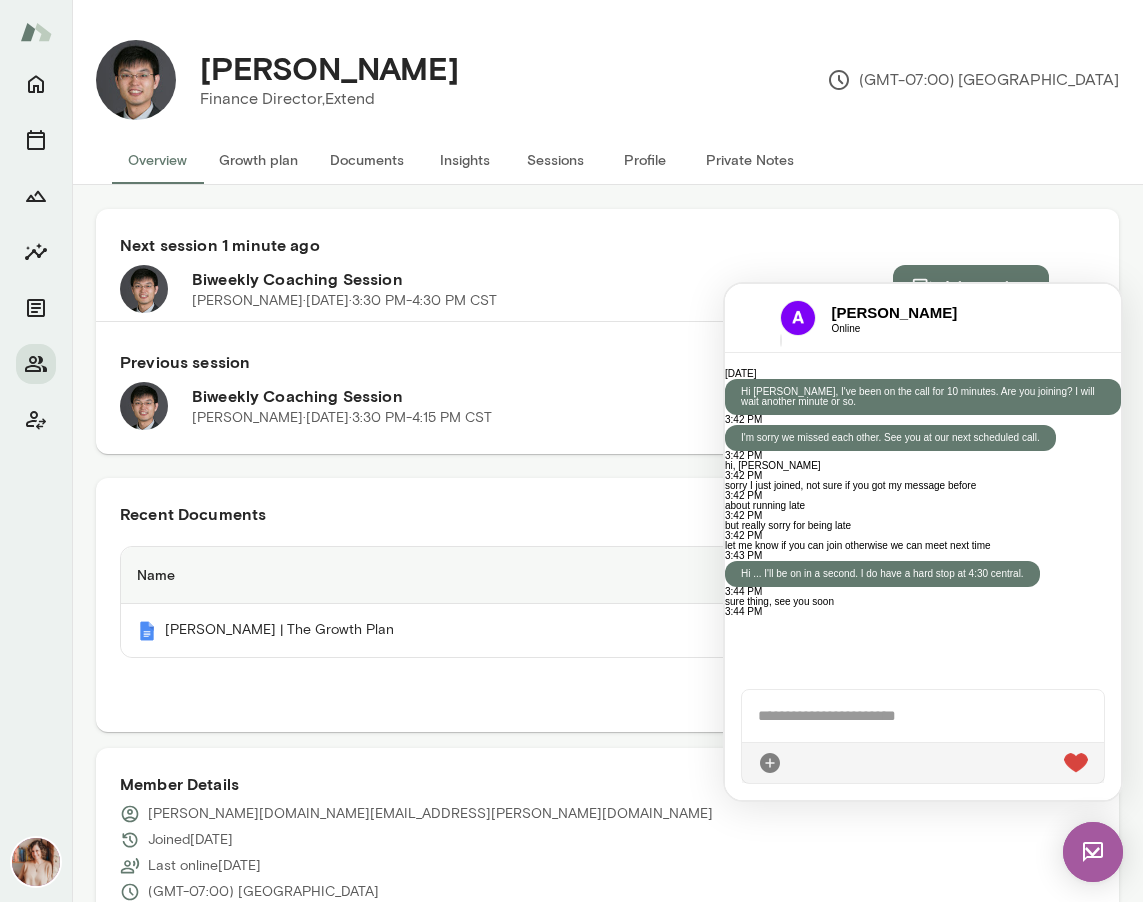 scroll, scrollTop: 591, scrollLeft: 0, axis: vertical 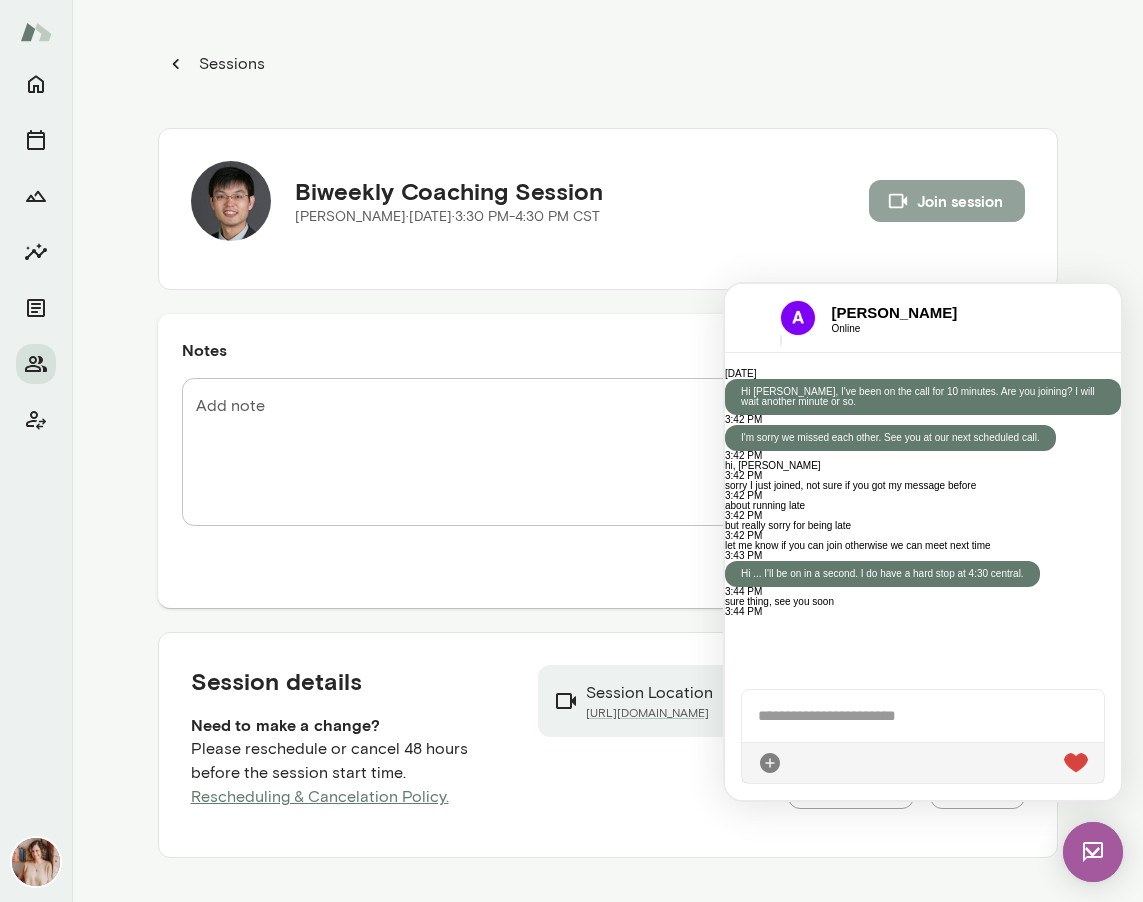 click on "Join session" at bounding box center [947, 201] 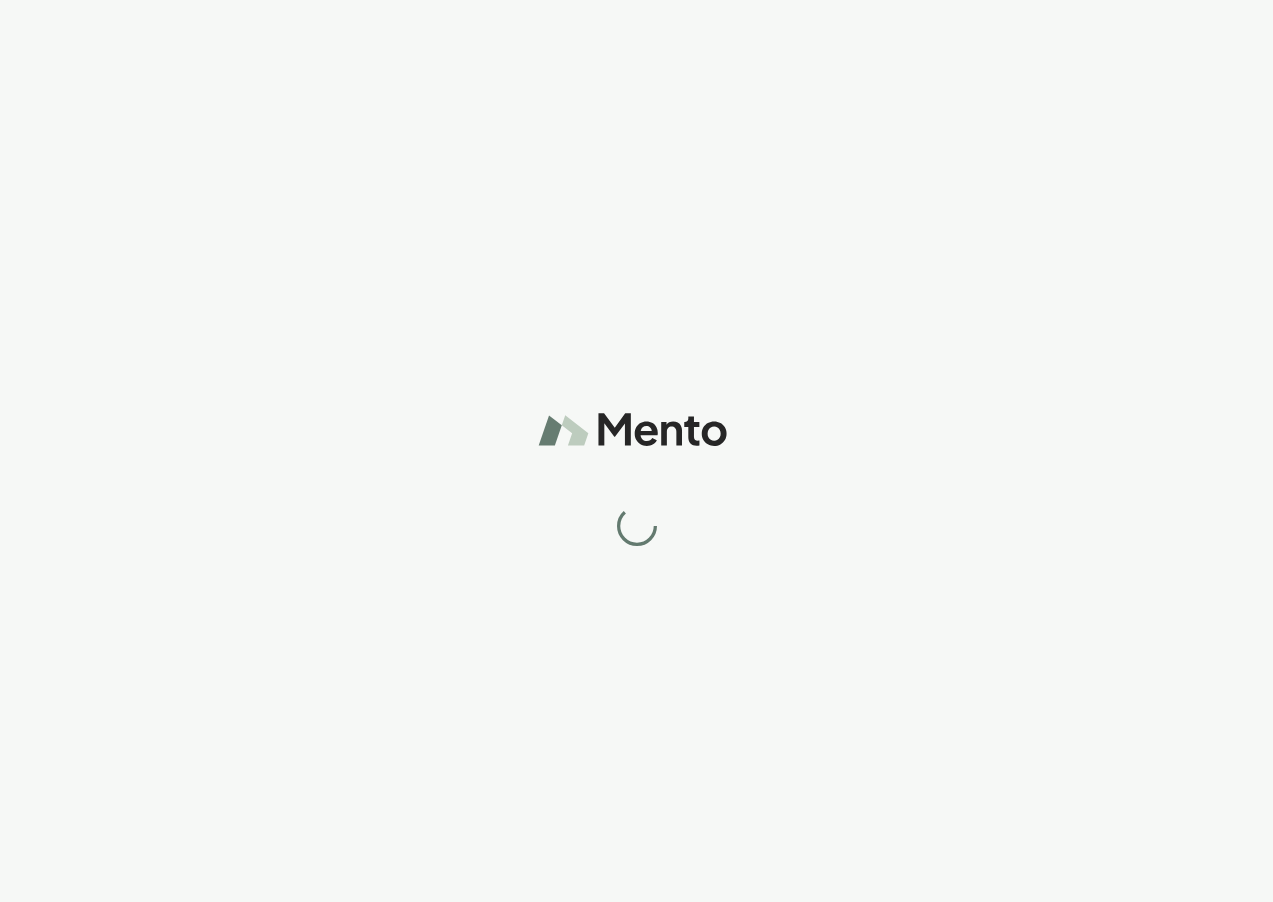 scroll, scrollTop: 0, scrollLeft: 0, axis: both 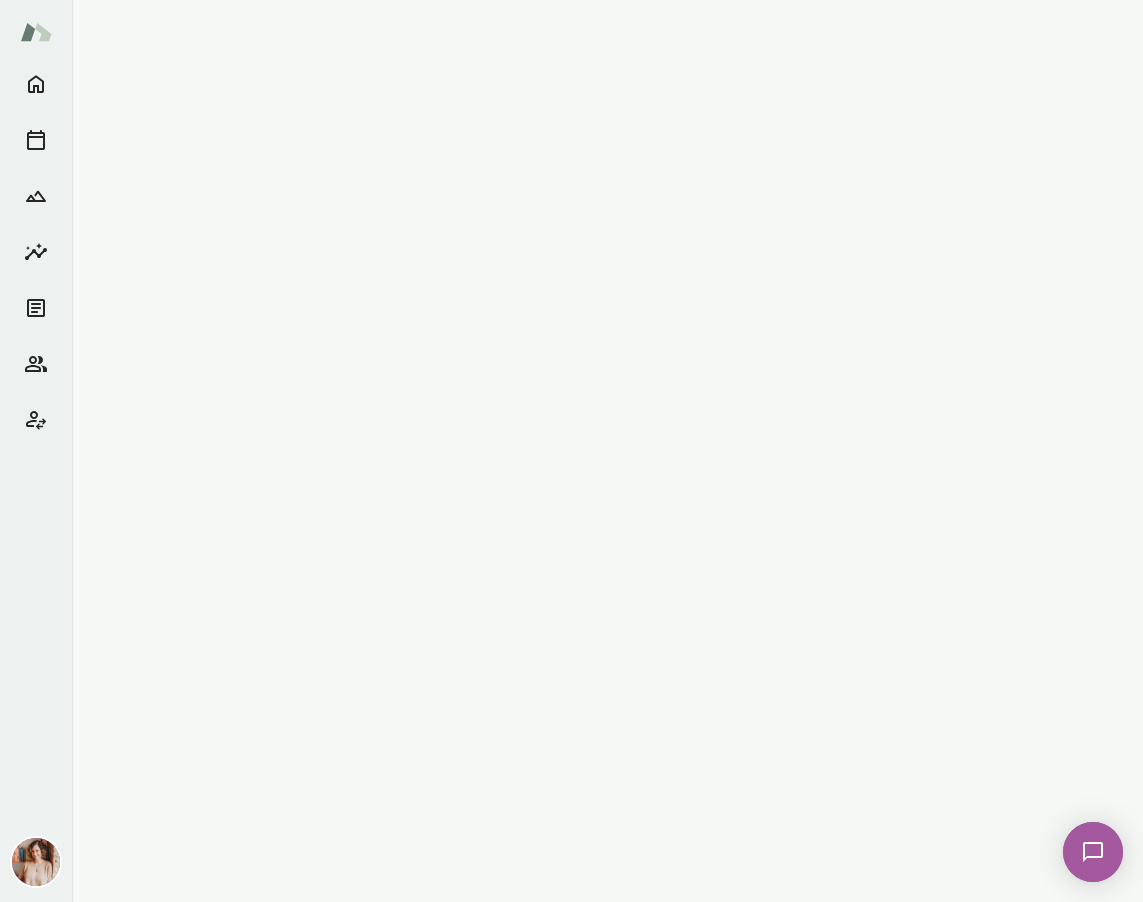 click at bounding box center [1093, 852] 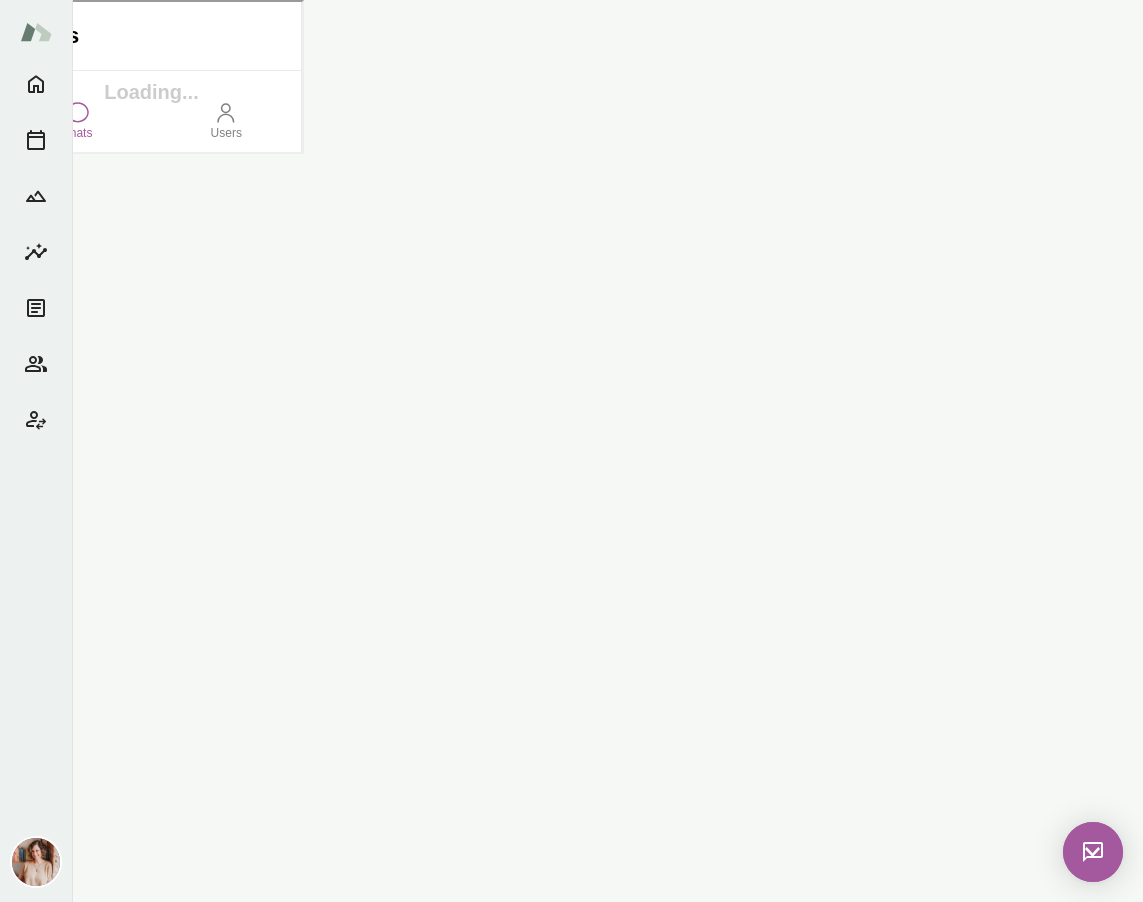 scroll, scrollTop: 0, scrollLeft: 0, axis: both 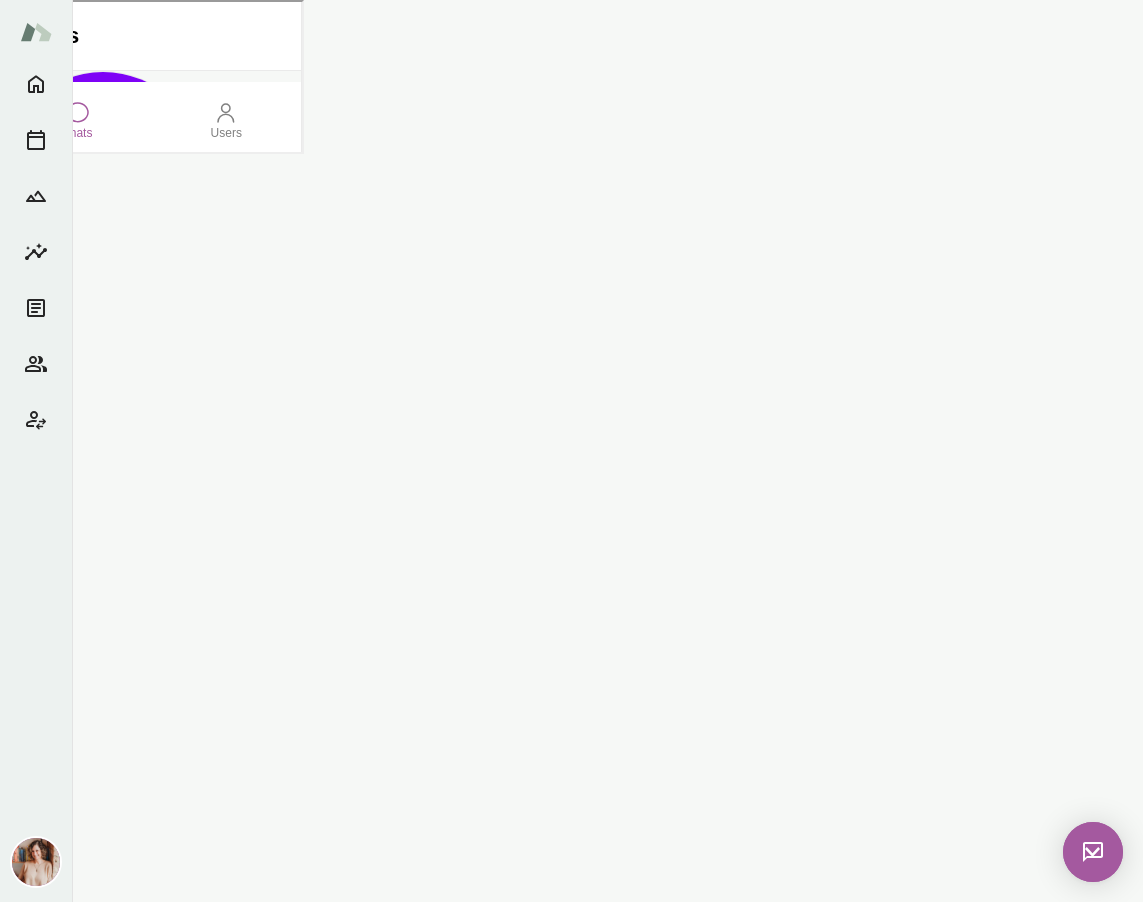 click on "Hi ... I'll be on in a second. I do have a hard stop at 4:30 central." at bounding box center (149, 306) 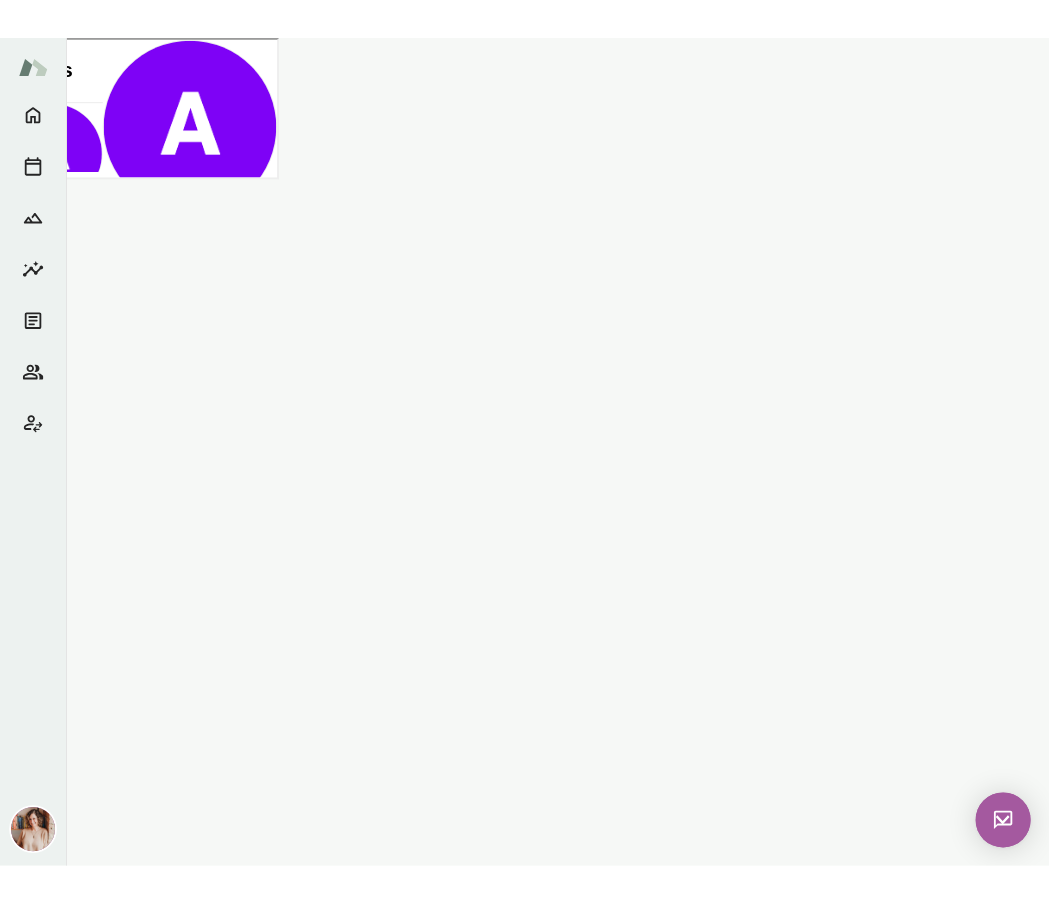 scroll, scrollTop: 591, scrollLeft: 0, axis: vertical 